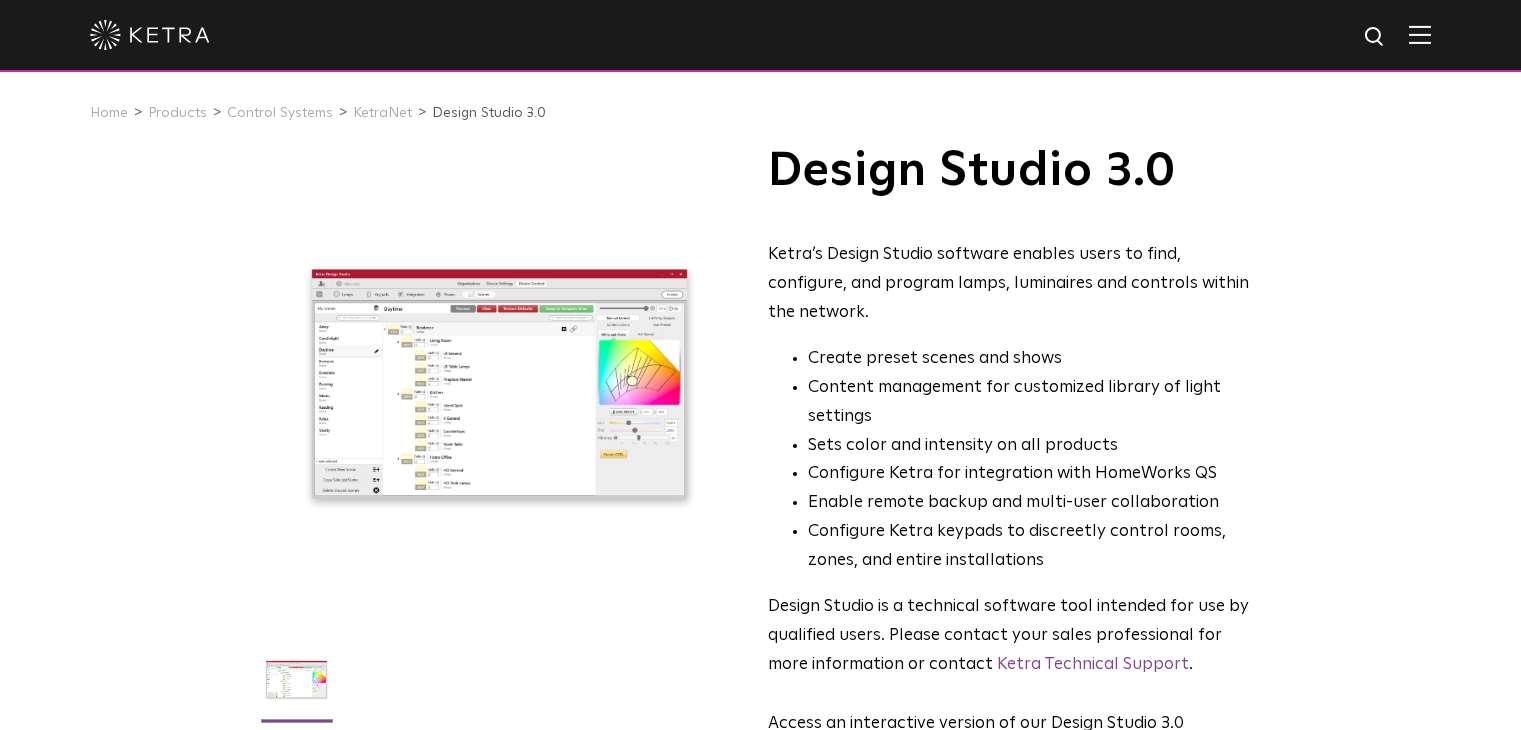 scroll, scrollTop: 0, scrollLeft: 0, axis: both 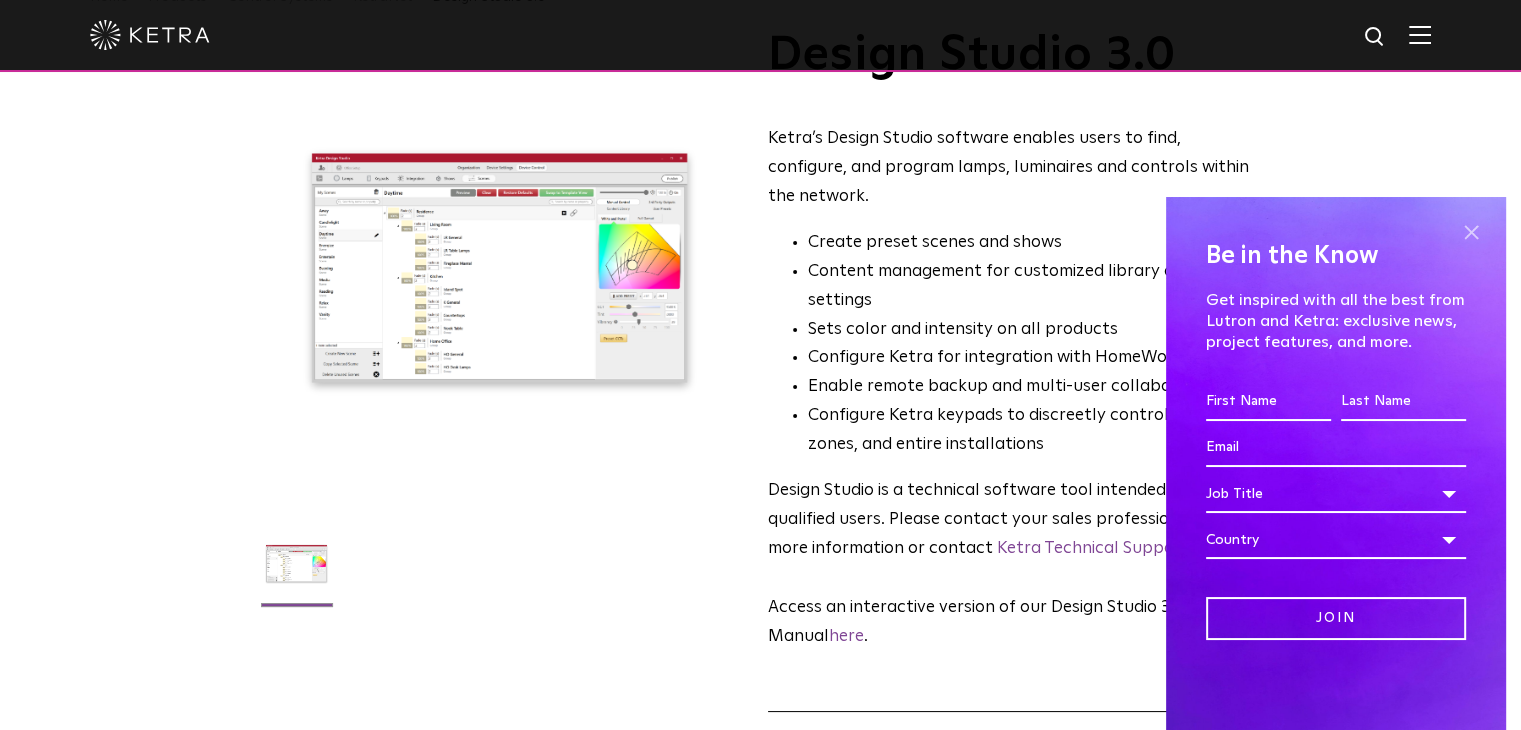 click at bounding box center (1471, 232) 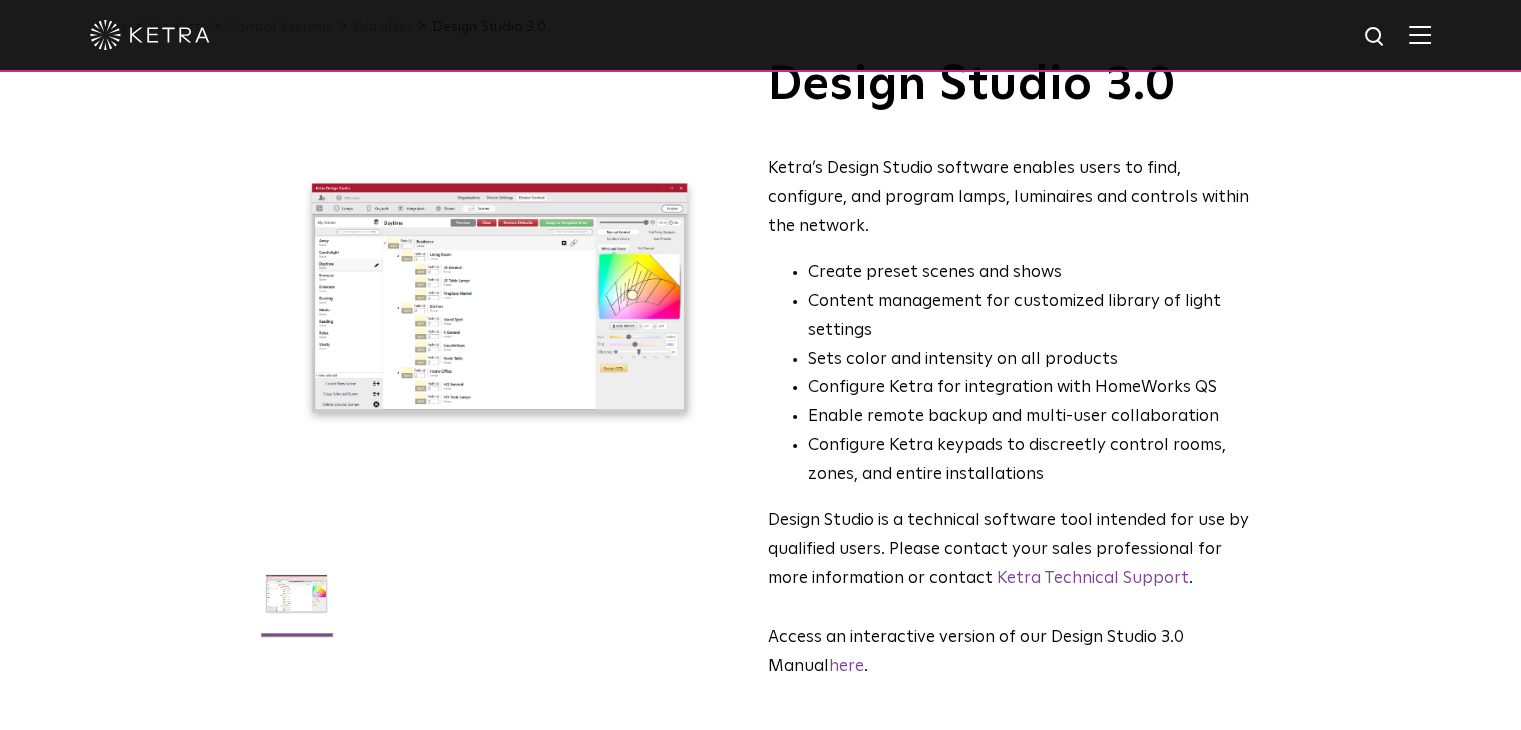 scroll, scrollTop: 0, scrollLeft: 0, axis: both 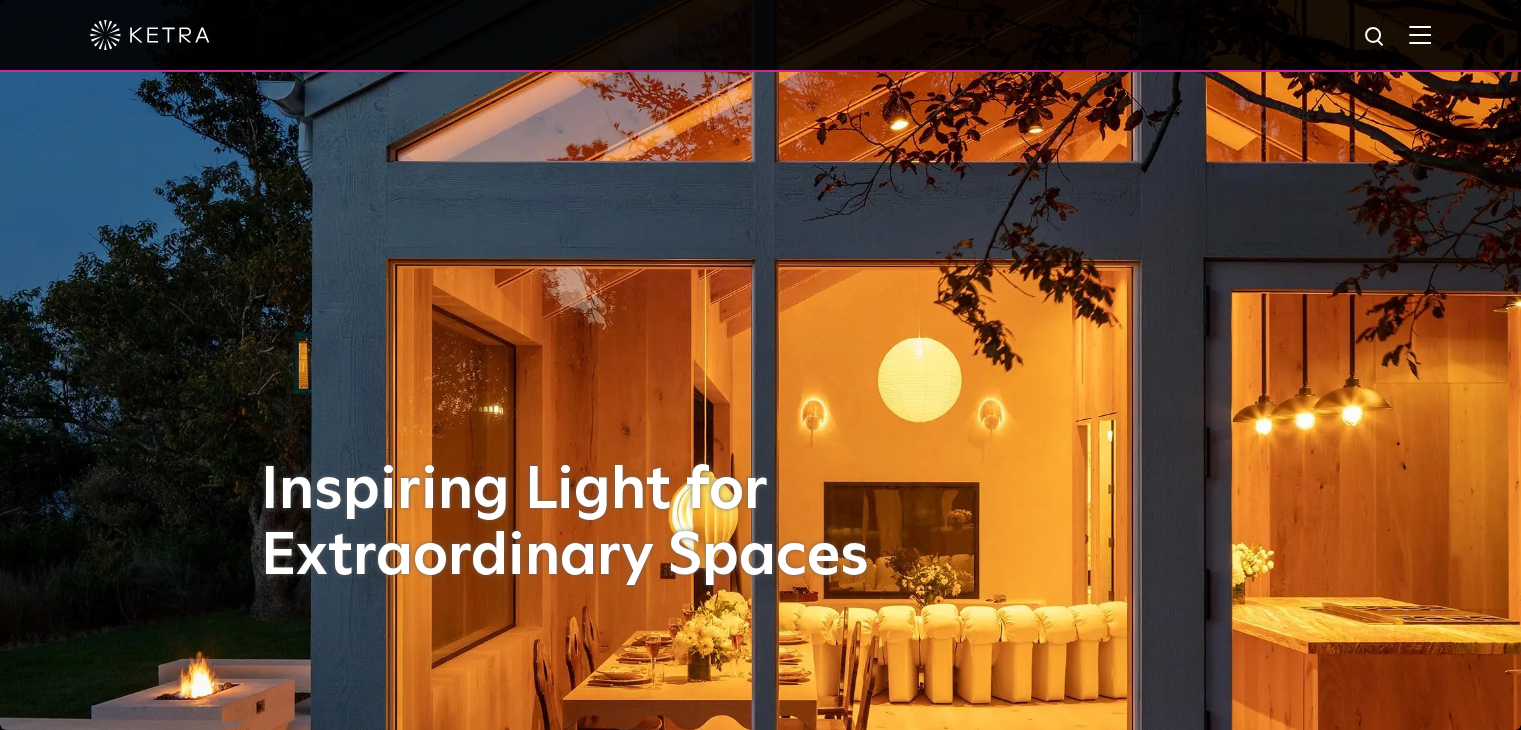 click at bounding box center (1420, 34) 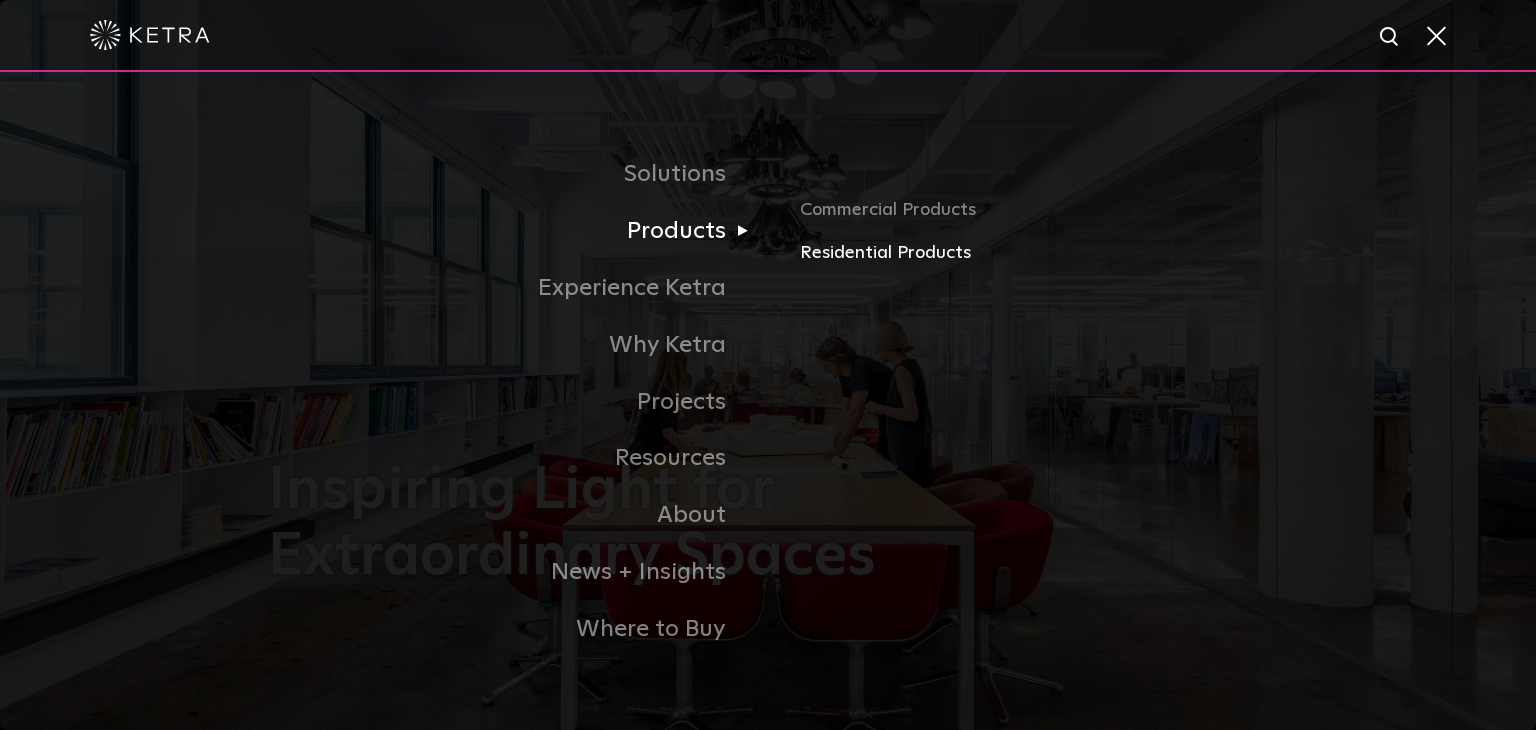 click on "Residential Products" at bounding box center [1034, 253] 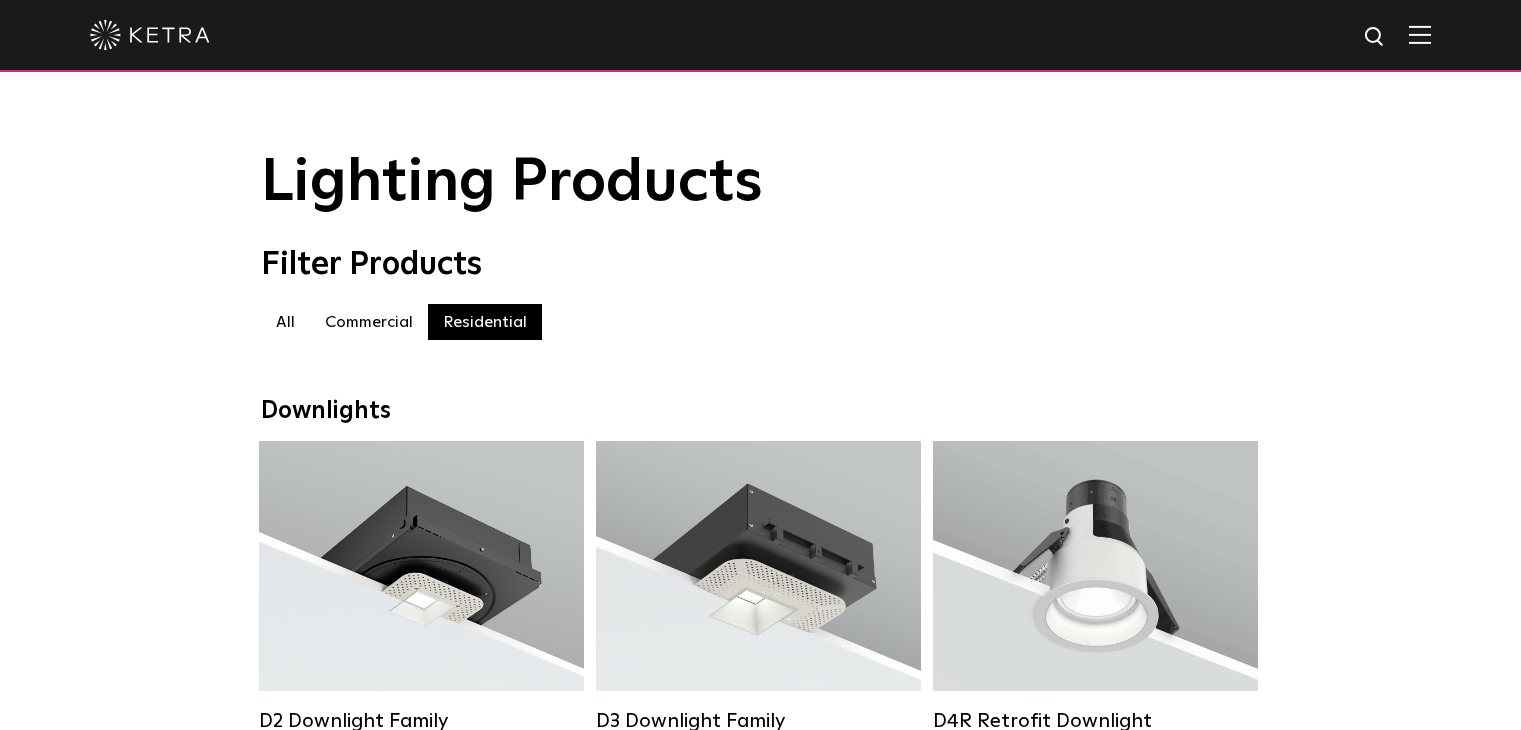scroll, scrollTop: 0, scrollLeft: 0, axis: both 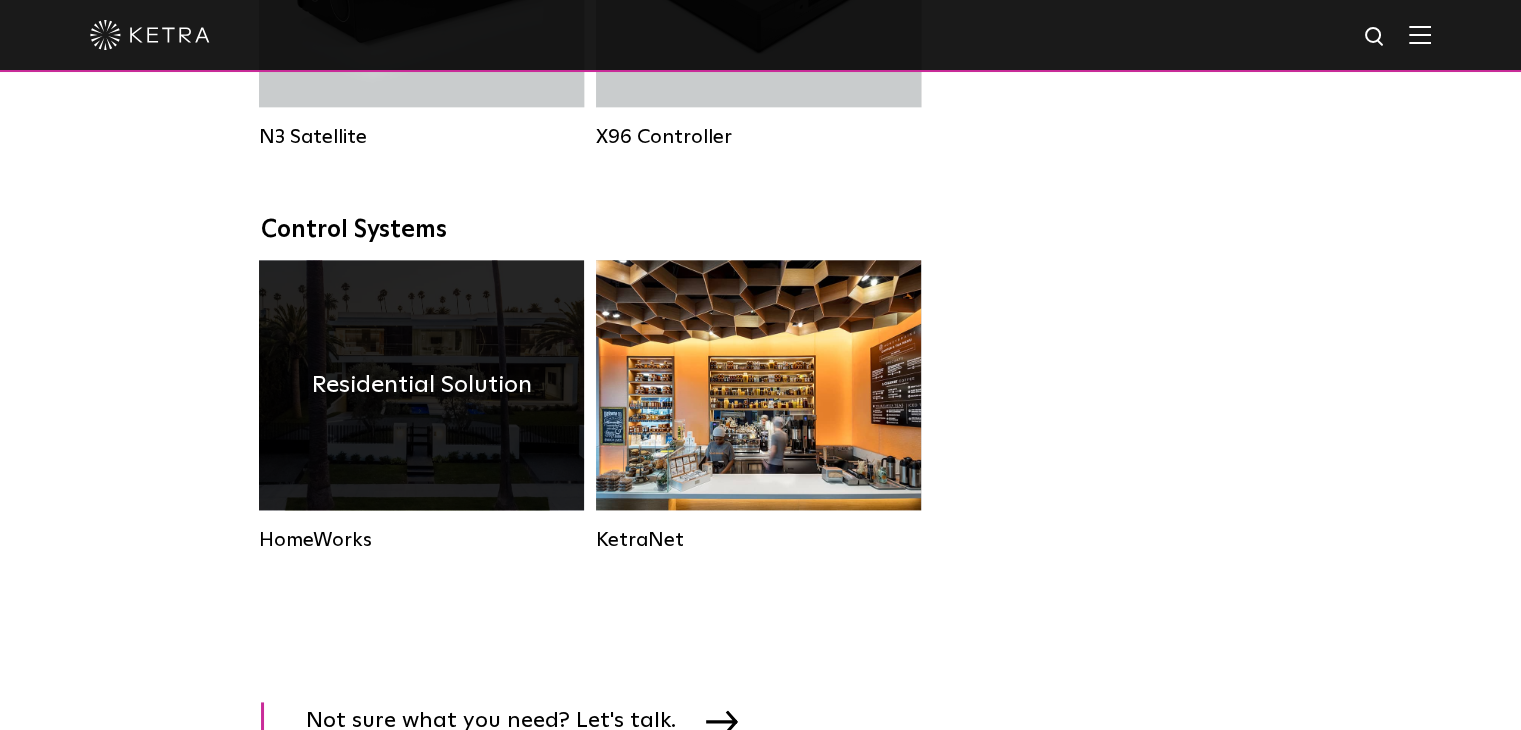 click on "Residential Solution" at bounding box center [422, 385] 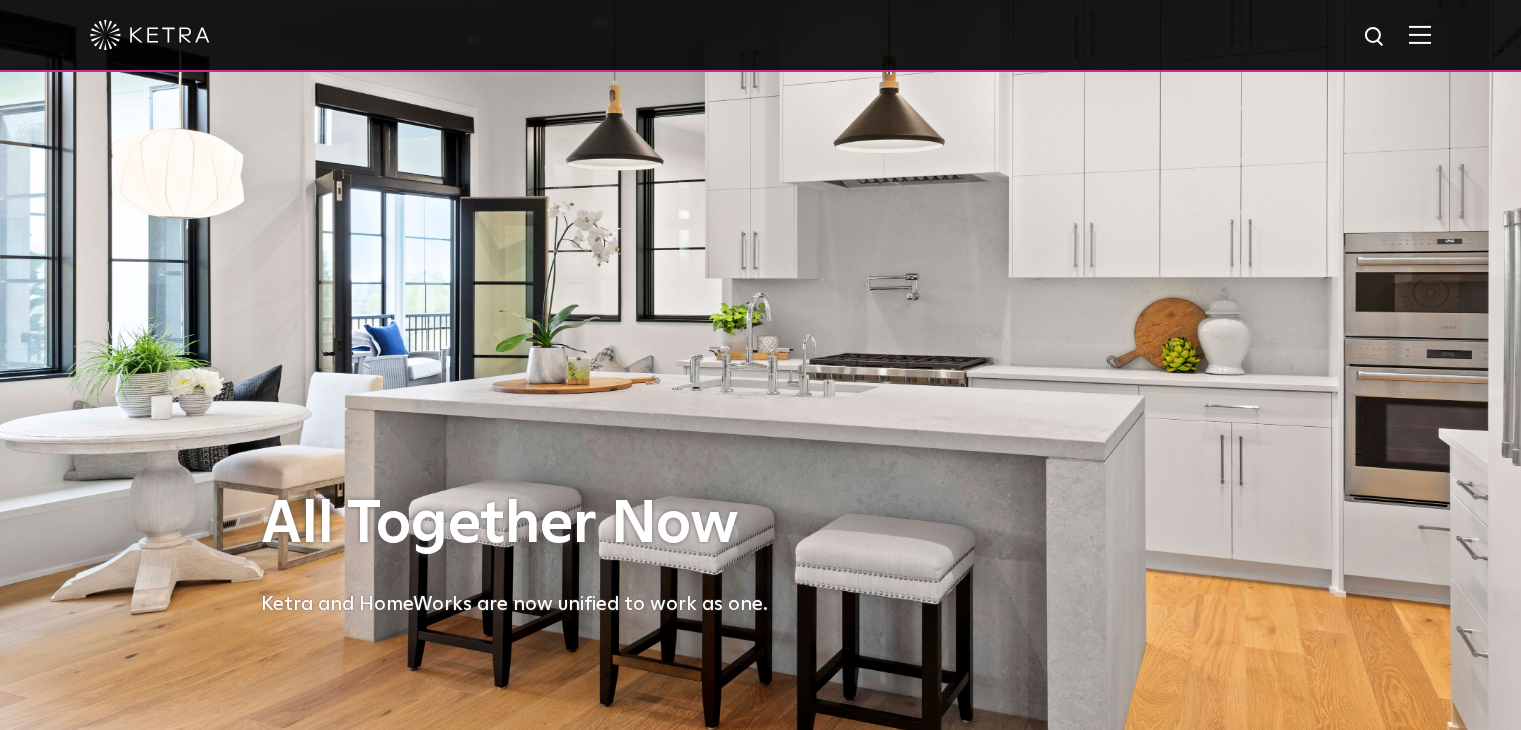 scroll, scrollTop: 0, scrollLeft: 0, axis: both 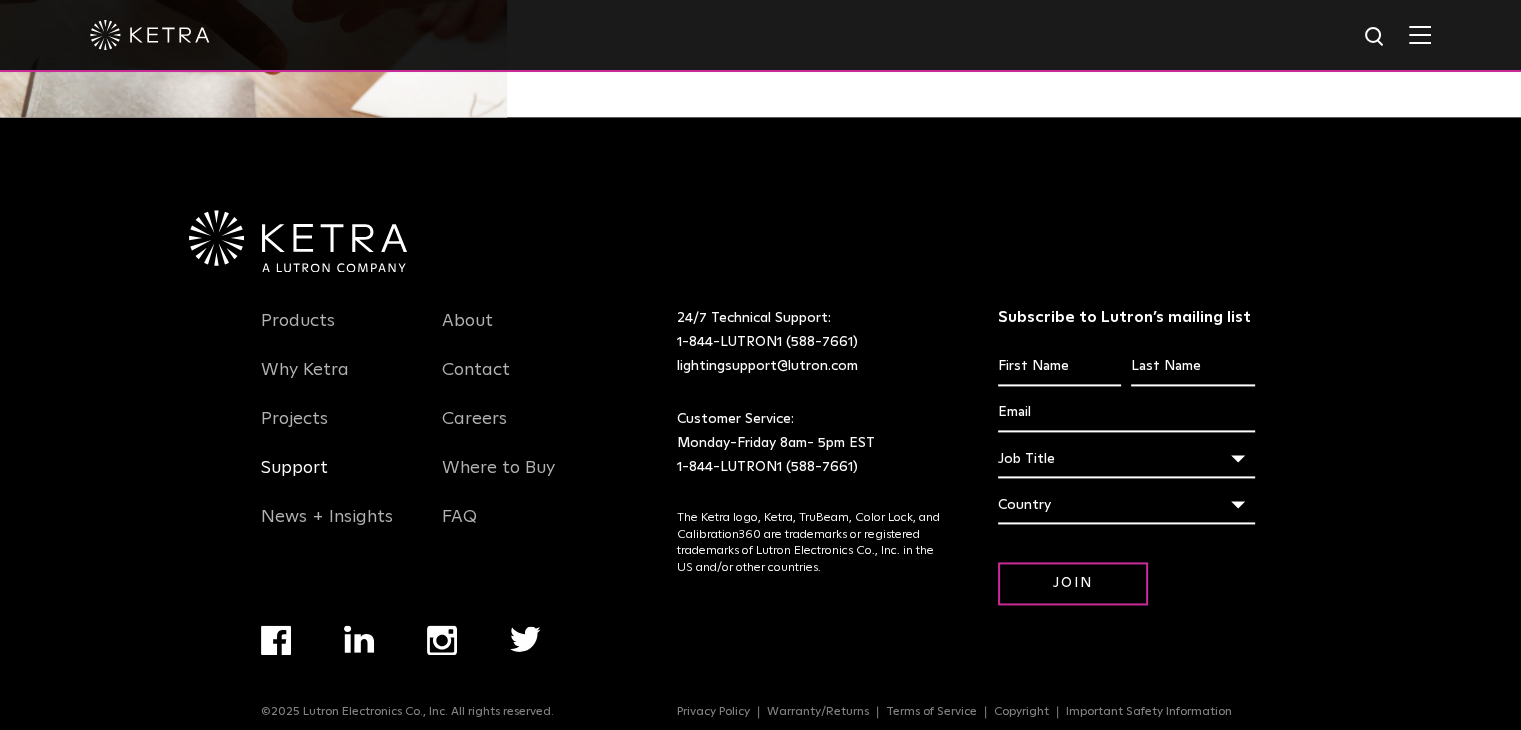 click on "Support" at bounding box center (294, 480) 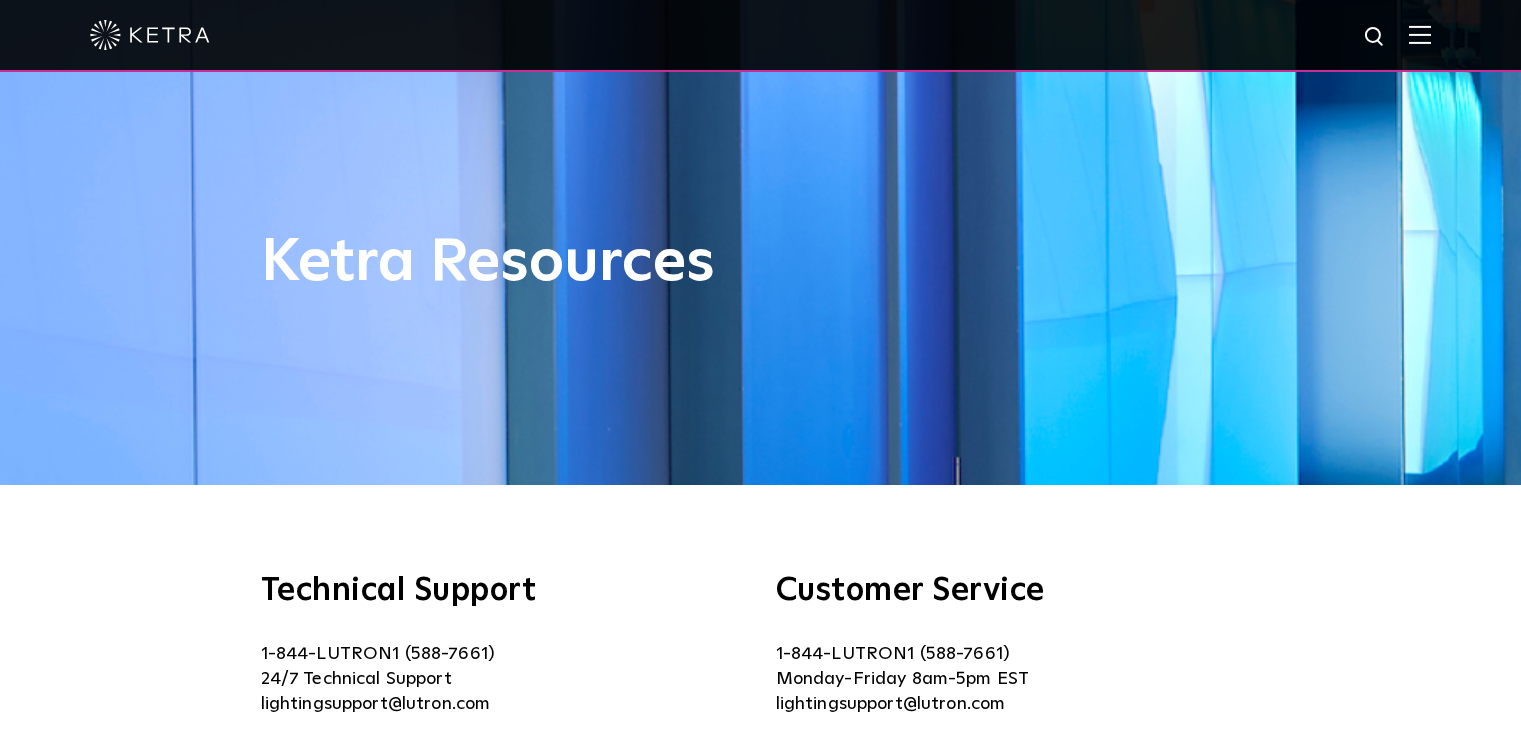 scroll, scrollTop: 0, scrollLeft: 0, axis: both 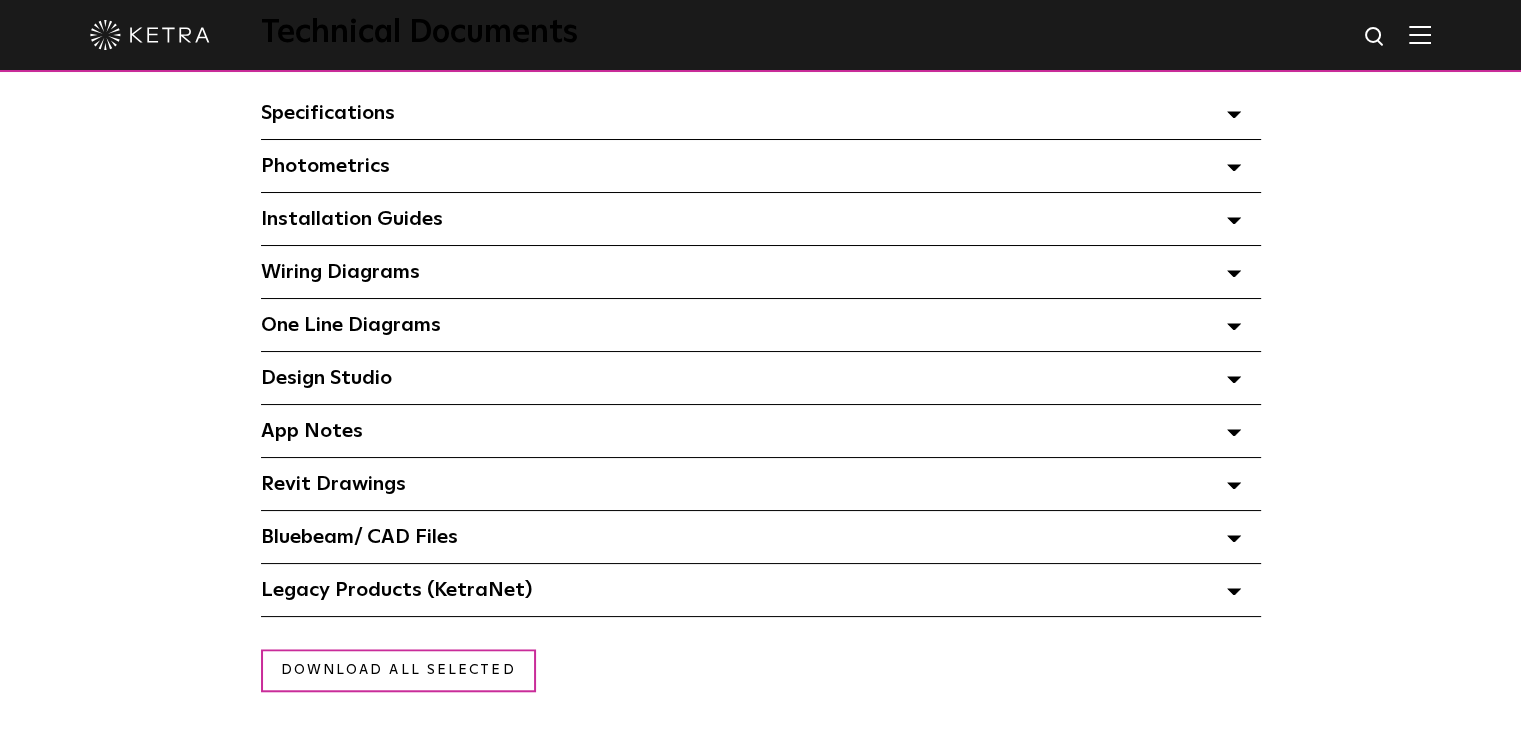 click on "Design Studio  Select checkboxes to use the bulk download option below" at bounding box center [326, 378] 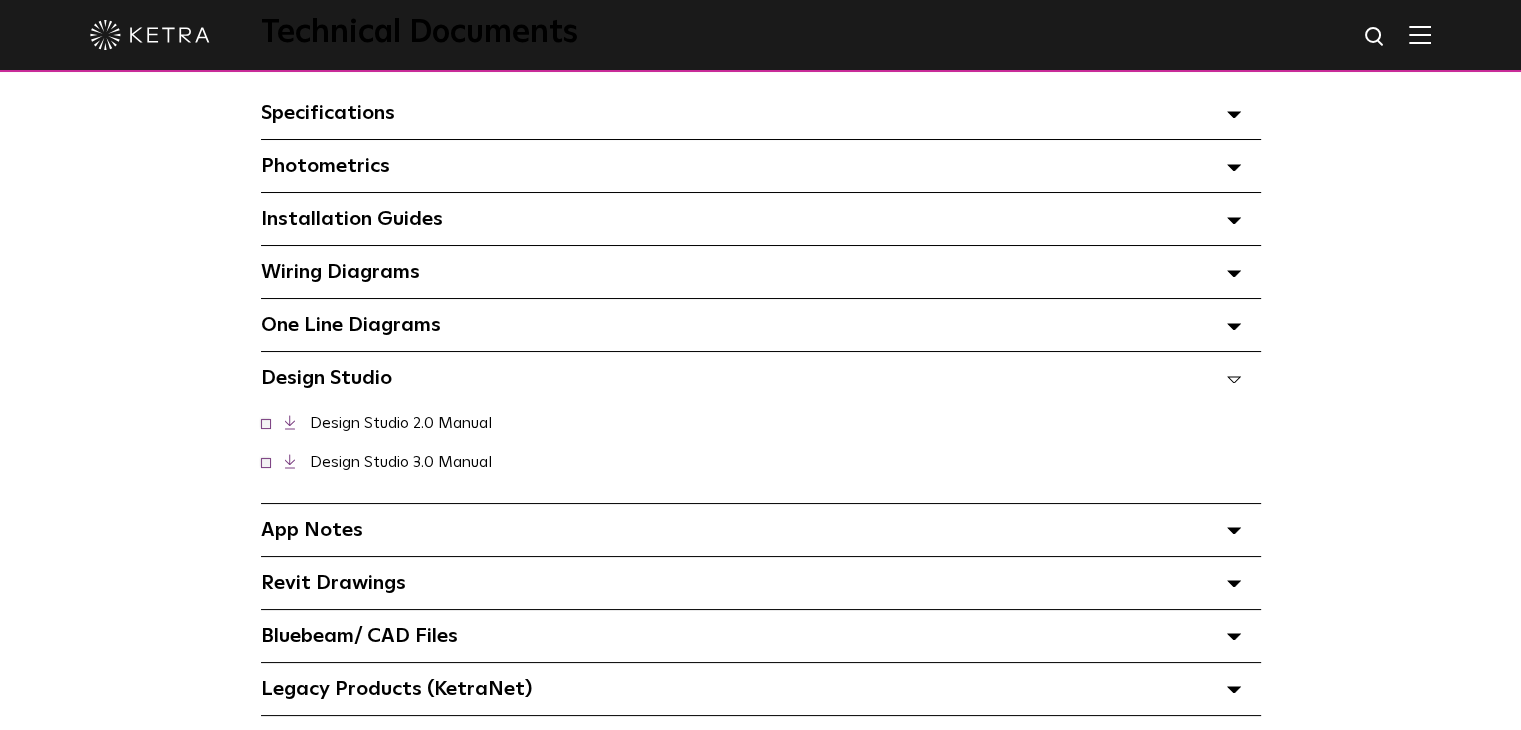 click on "Design Studio 3.0 Manual" at bounding box center [401, 462] 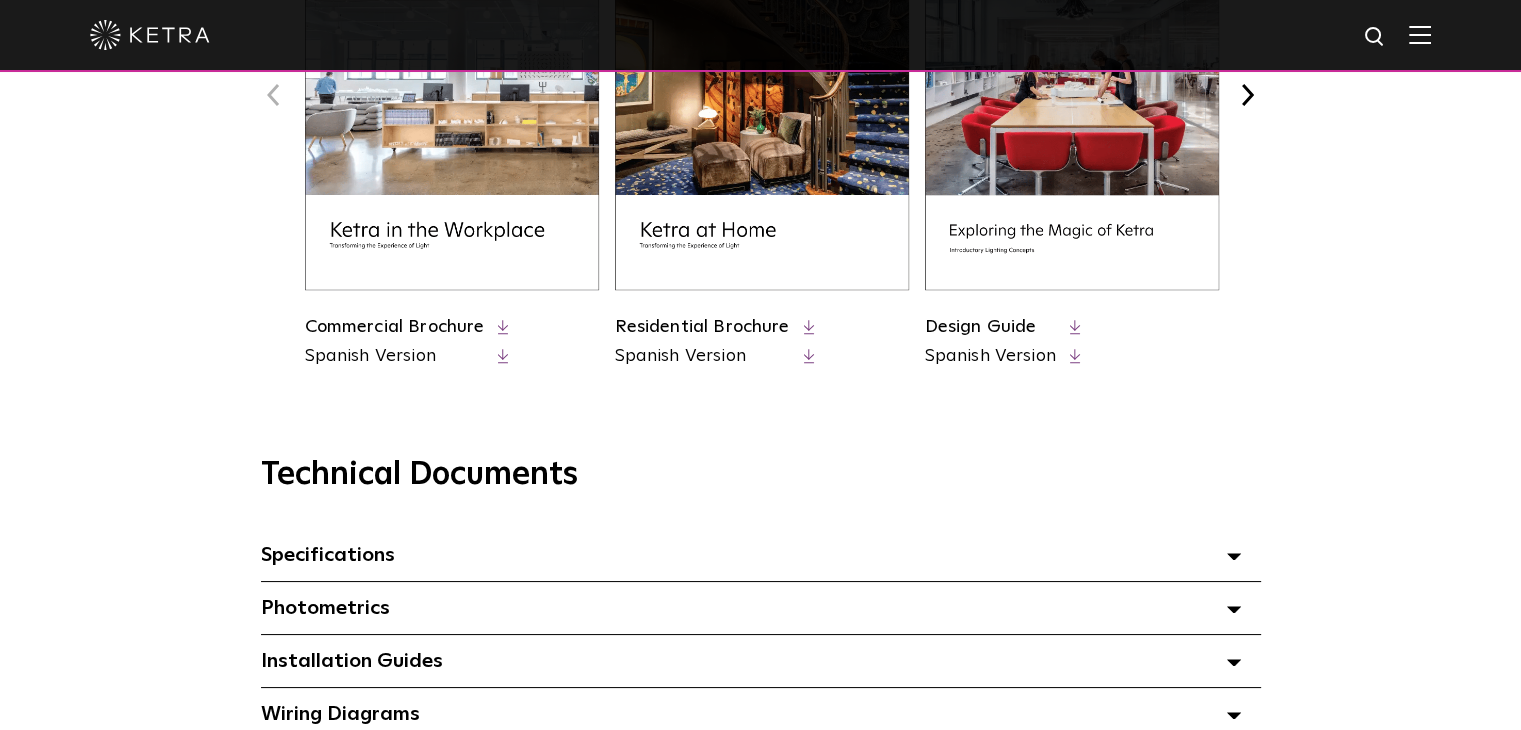 scroll, scrollTop: 1036, scrollLeft: 0, axis: vertical 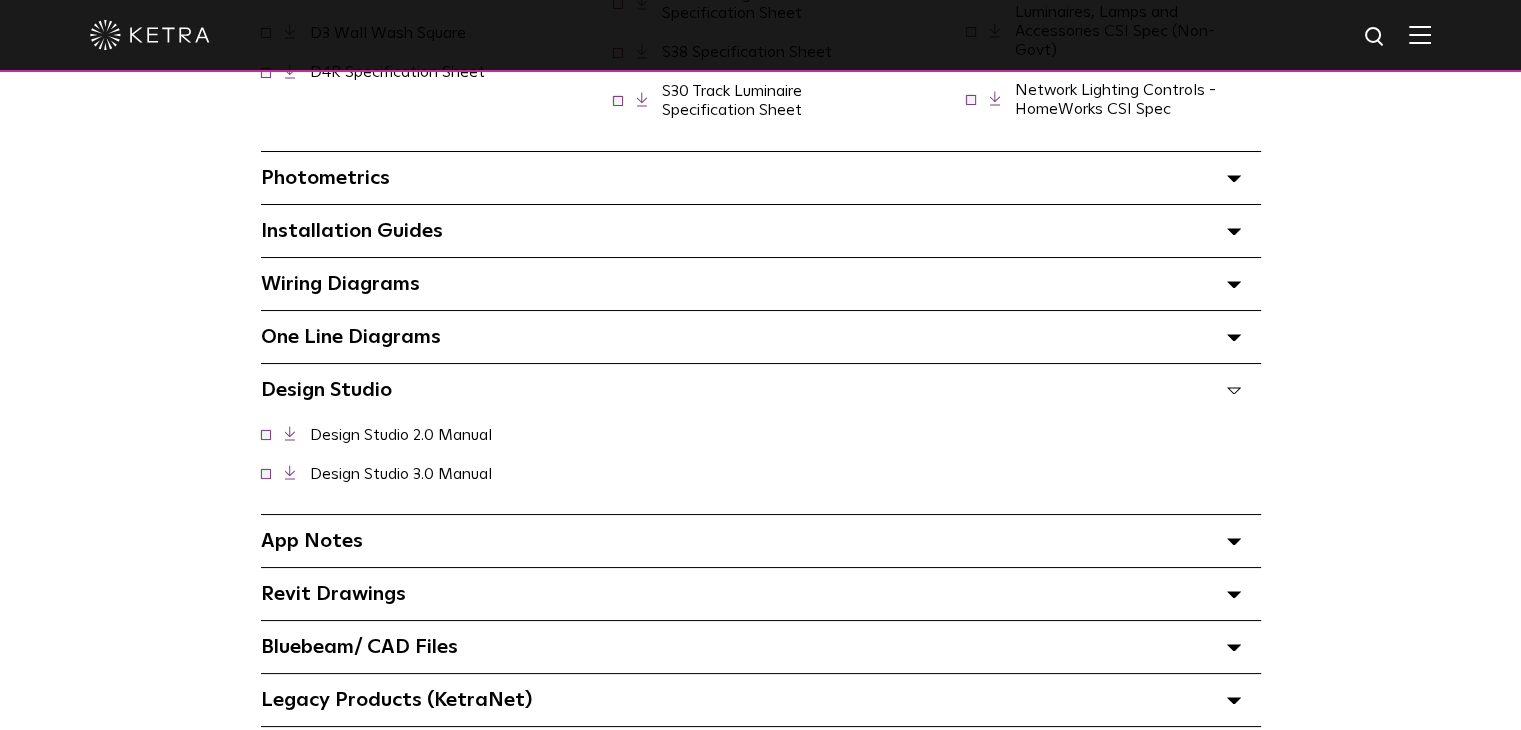 click on "Photometrics  Select checkboxes to use the bulk download option below" at bounding box center (325, 178) 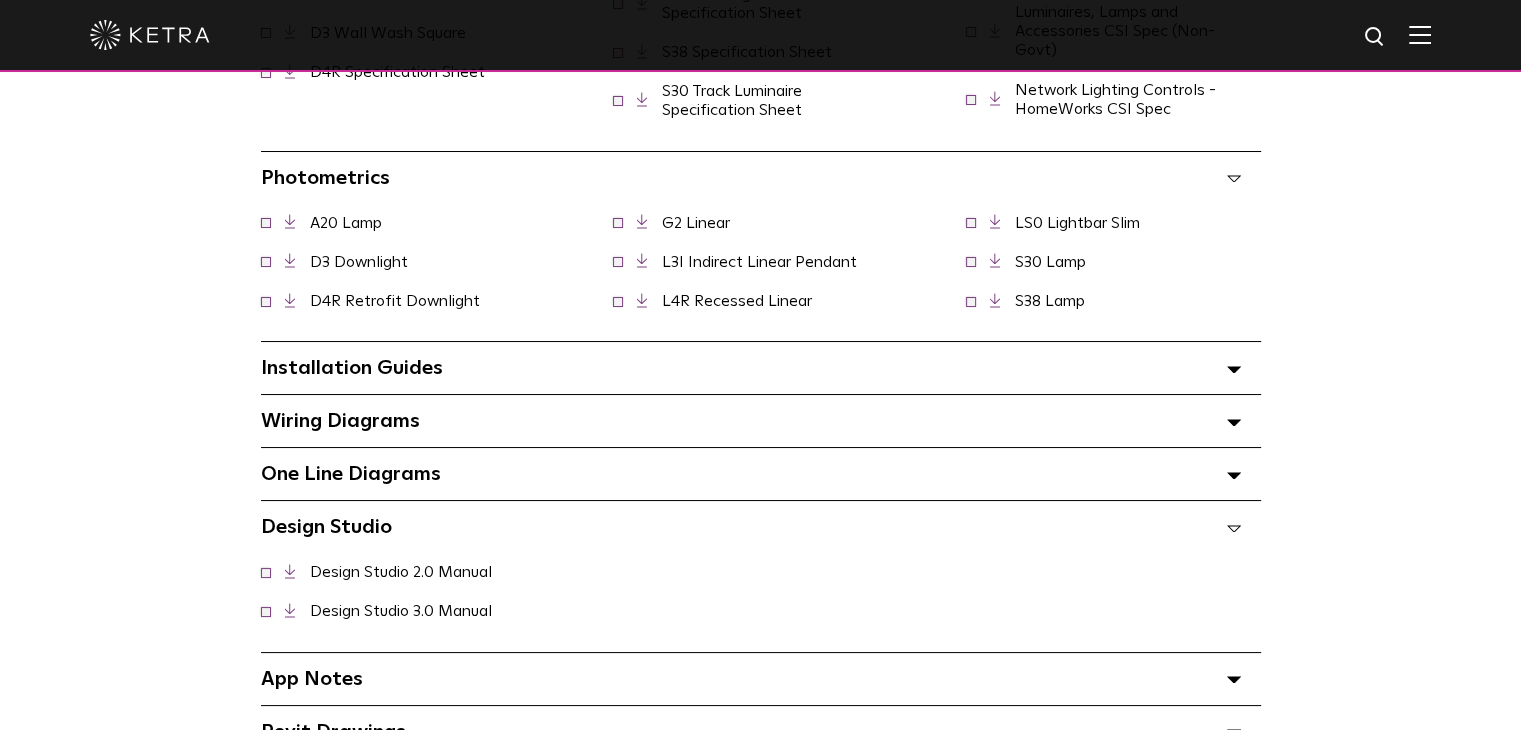 click on "Installation Guides  Select checkboxes to use the bulk download option below" at bounding box center (352, 368) 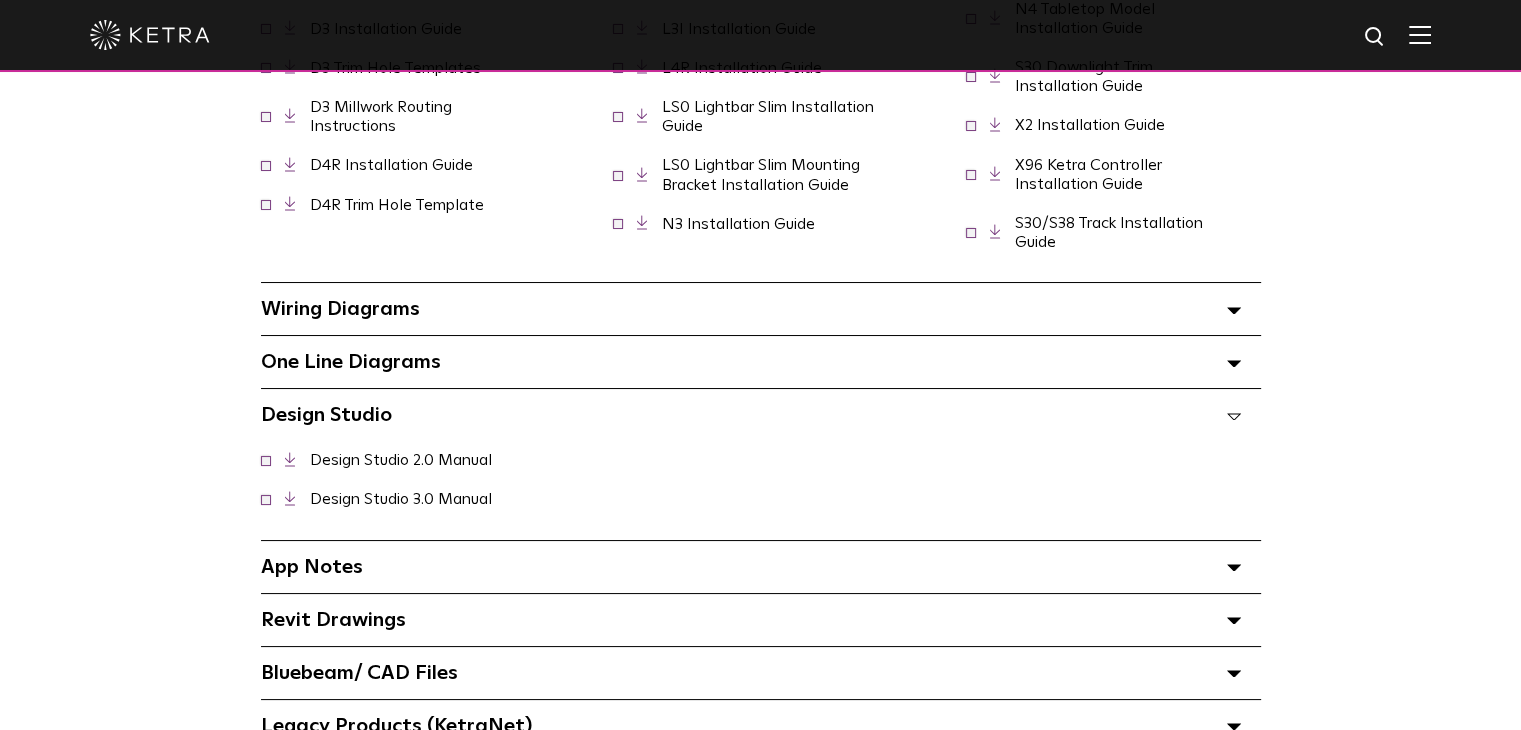 scroll, scrollTop: 2400, scrollLeft: 0, axis: vertical 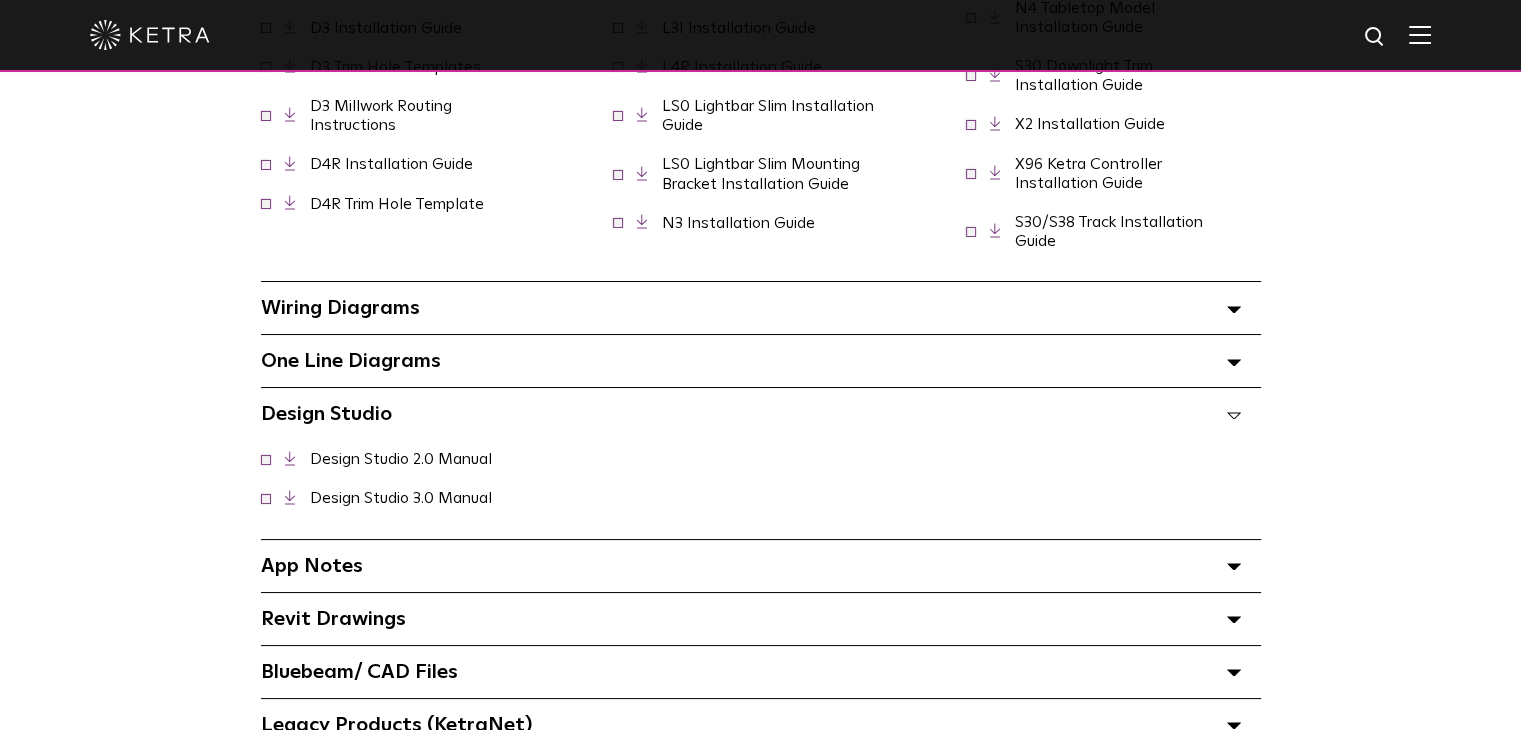 click on "Wiring Diagrams  Select checkboxes to use the bulk download option below" at bounding box center [340, 308] 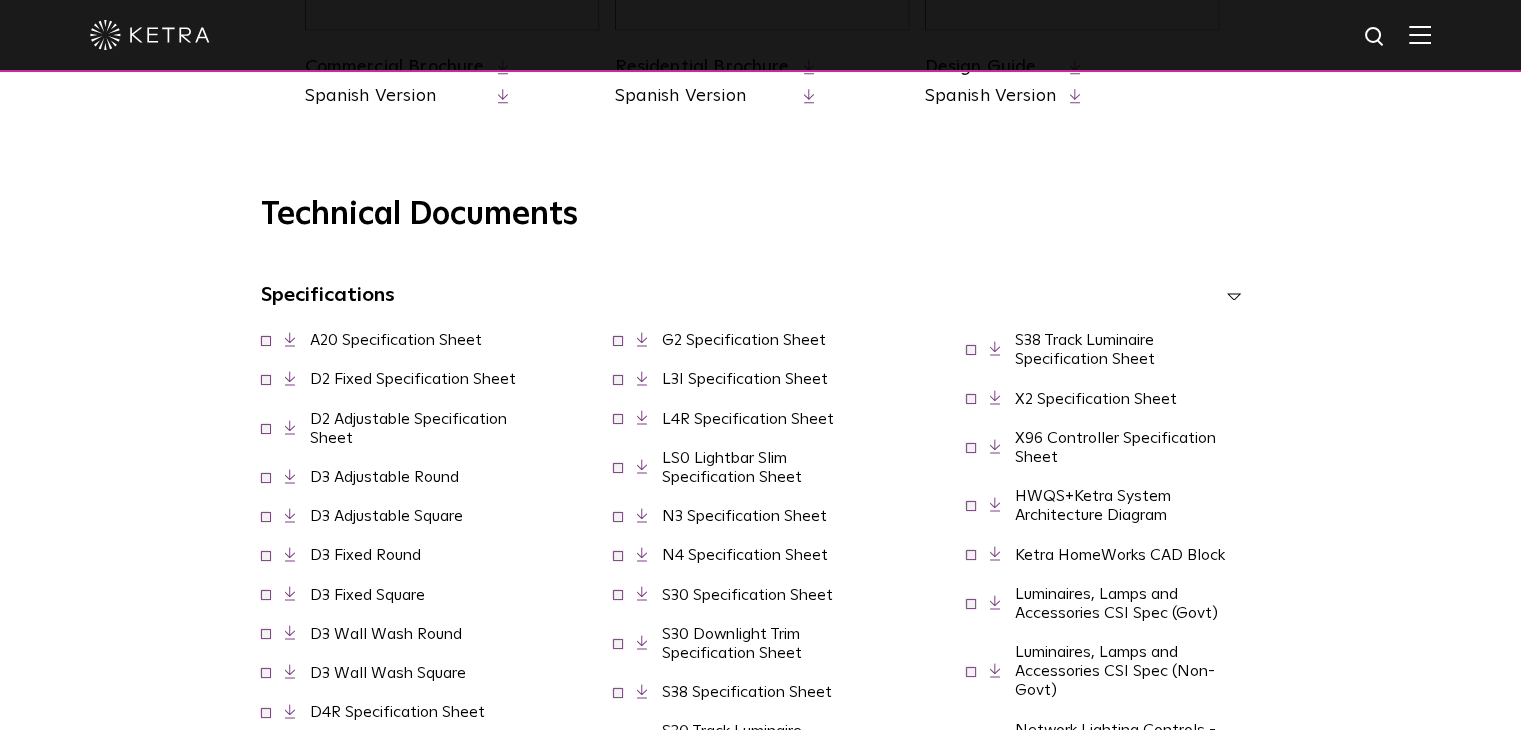 scroll, scrollTop: 1148, scrollLeft: 0, axis: vertical 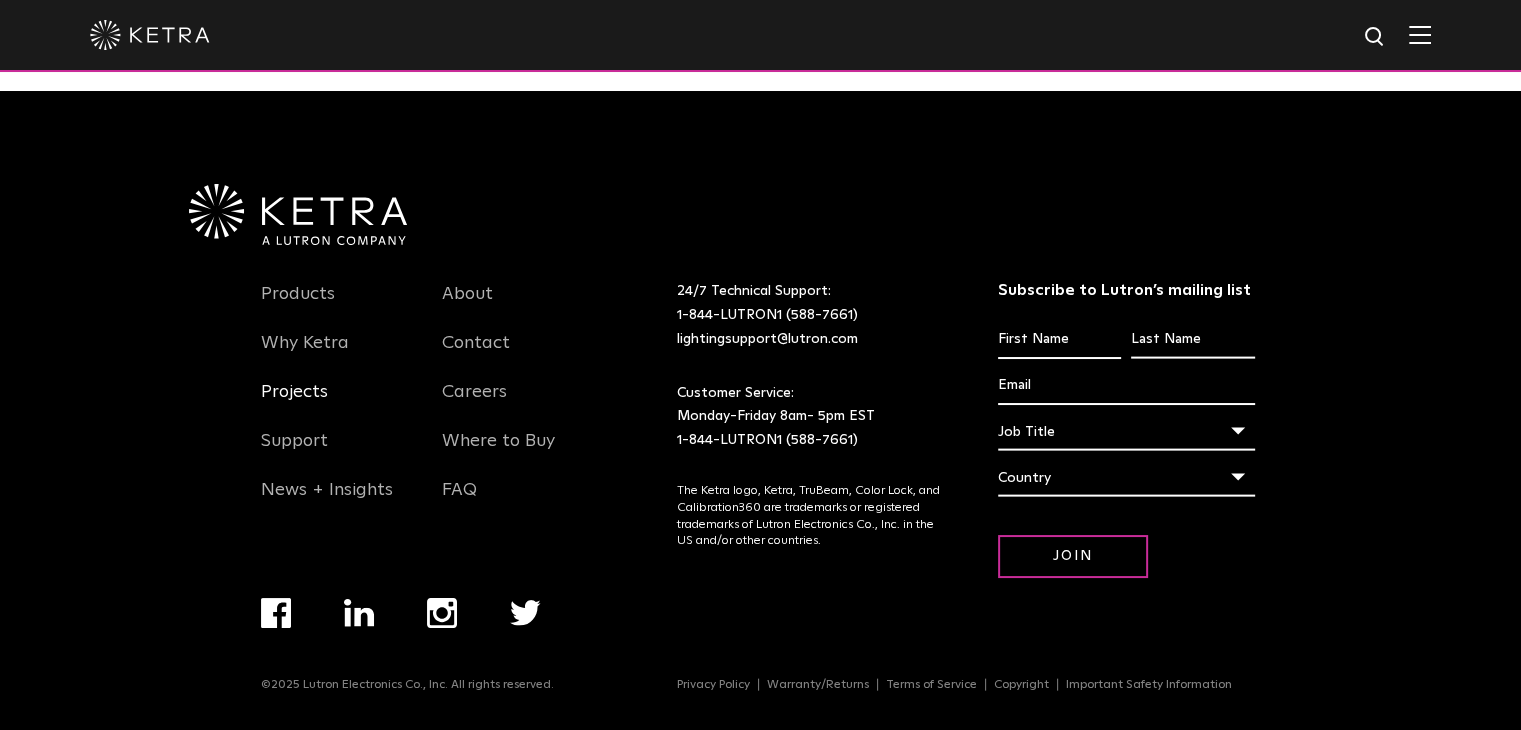 click on "Projects" at bounding box center (294, 404) 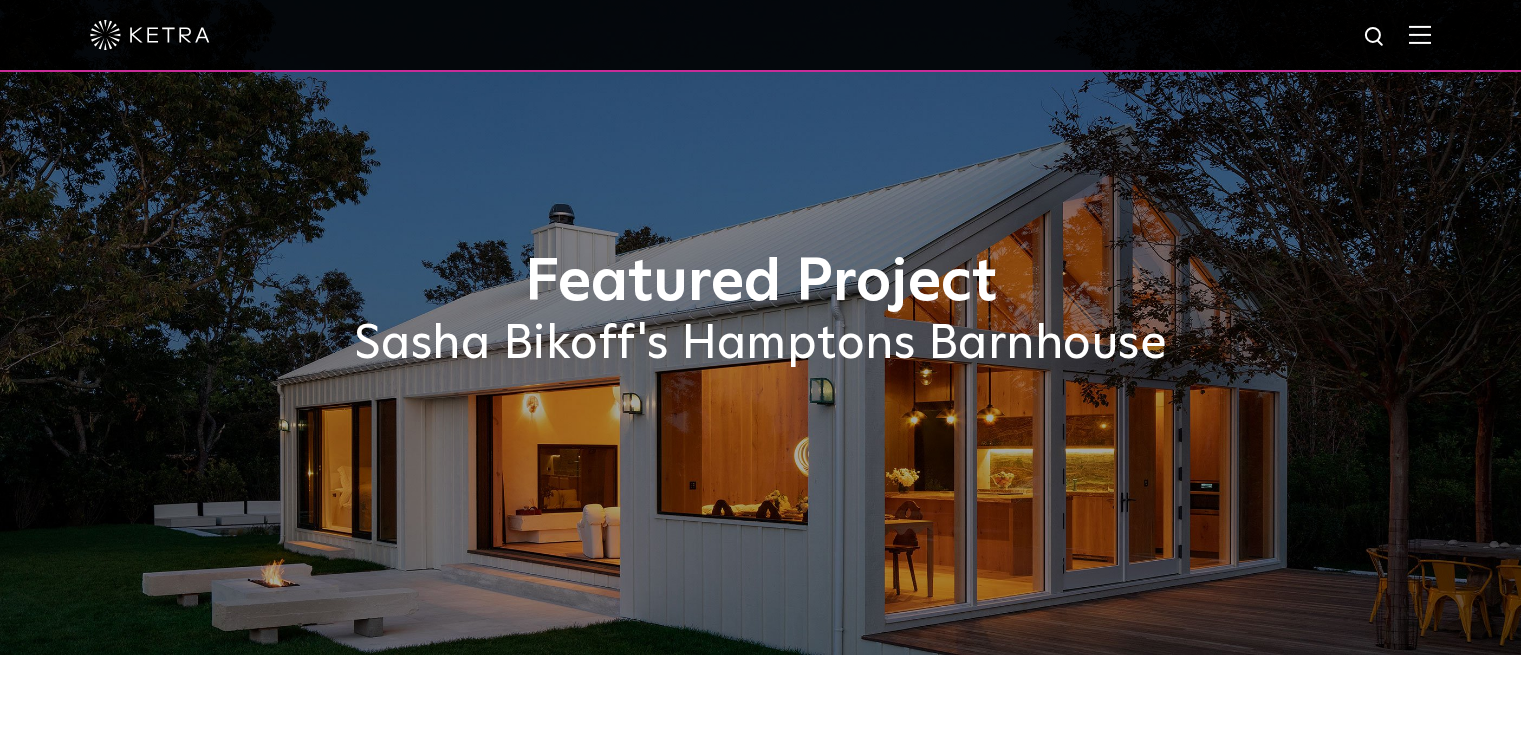scroll, scrollTop: 0, scrollLeft: 0, axis: both 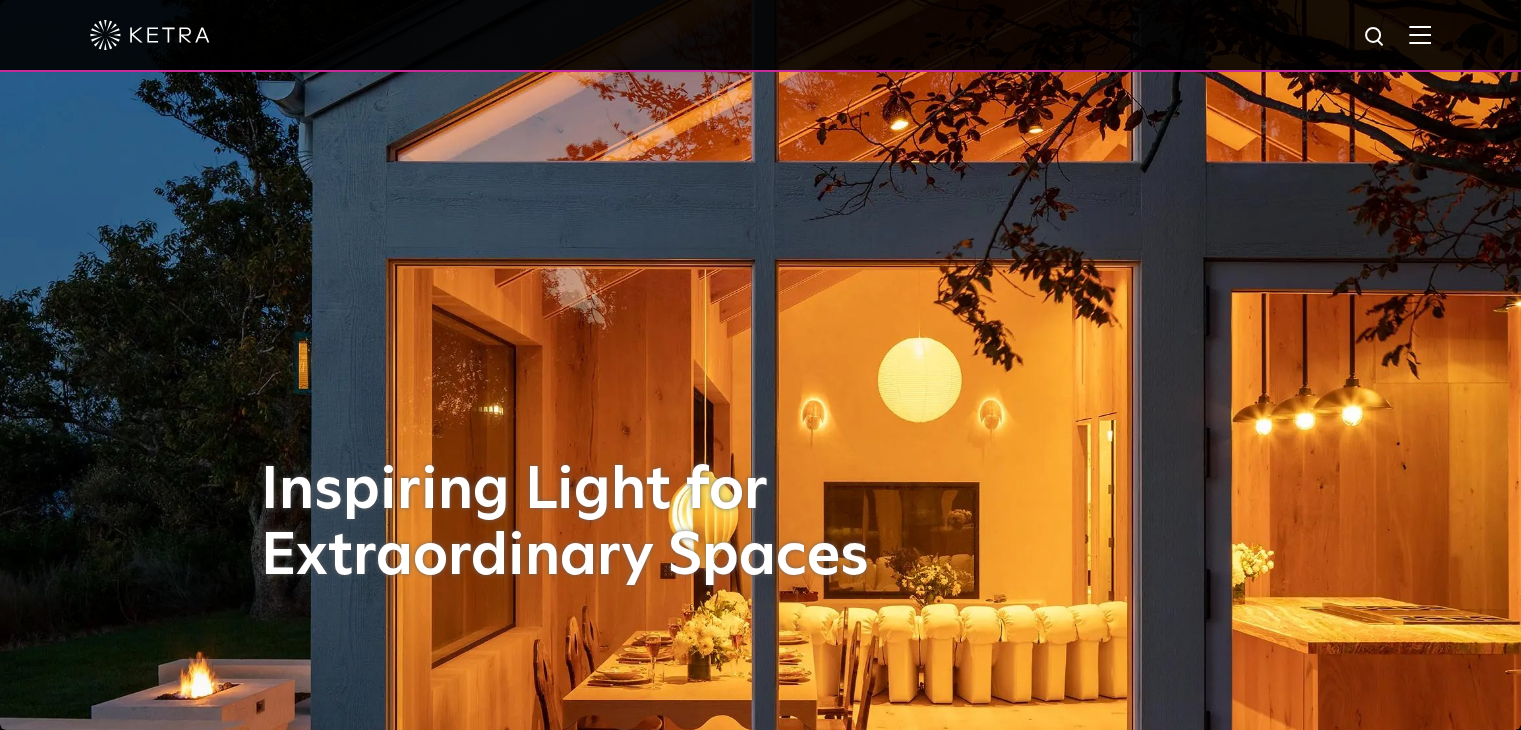 click at bounding box center (1420, 34) 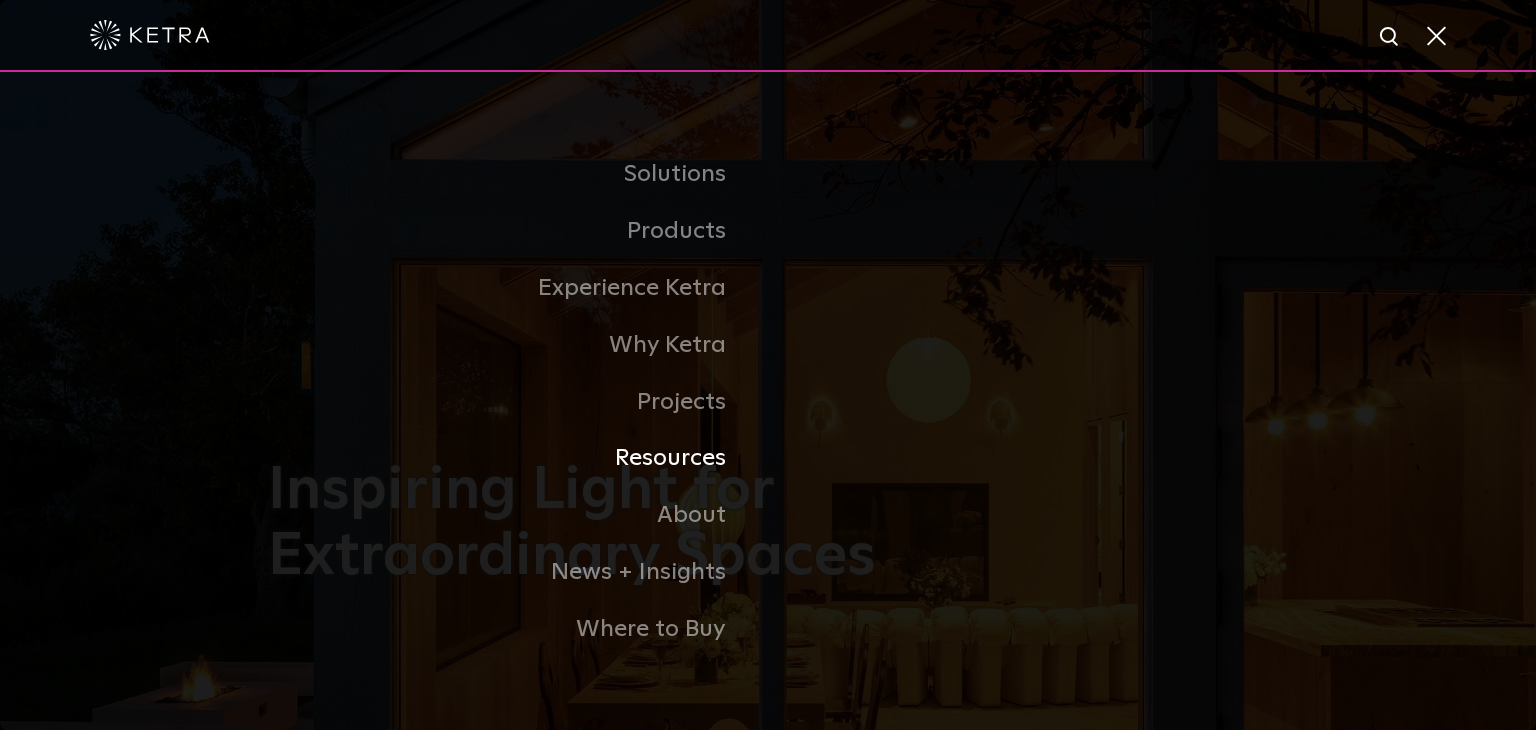 click on "Resources" at bounding box center (518, 458) 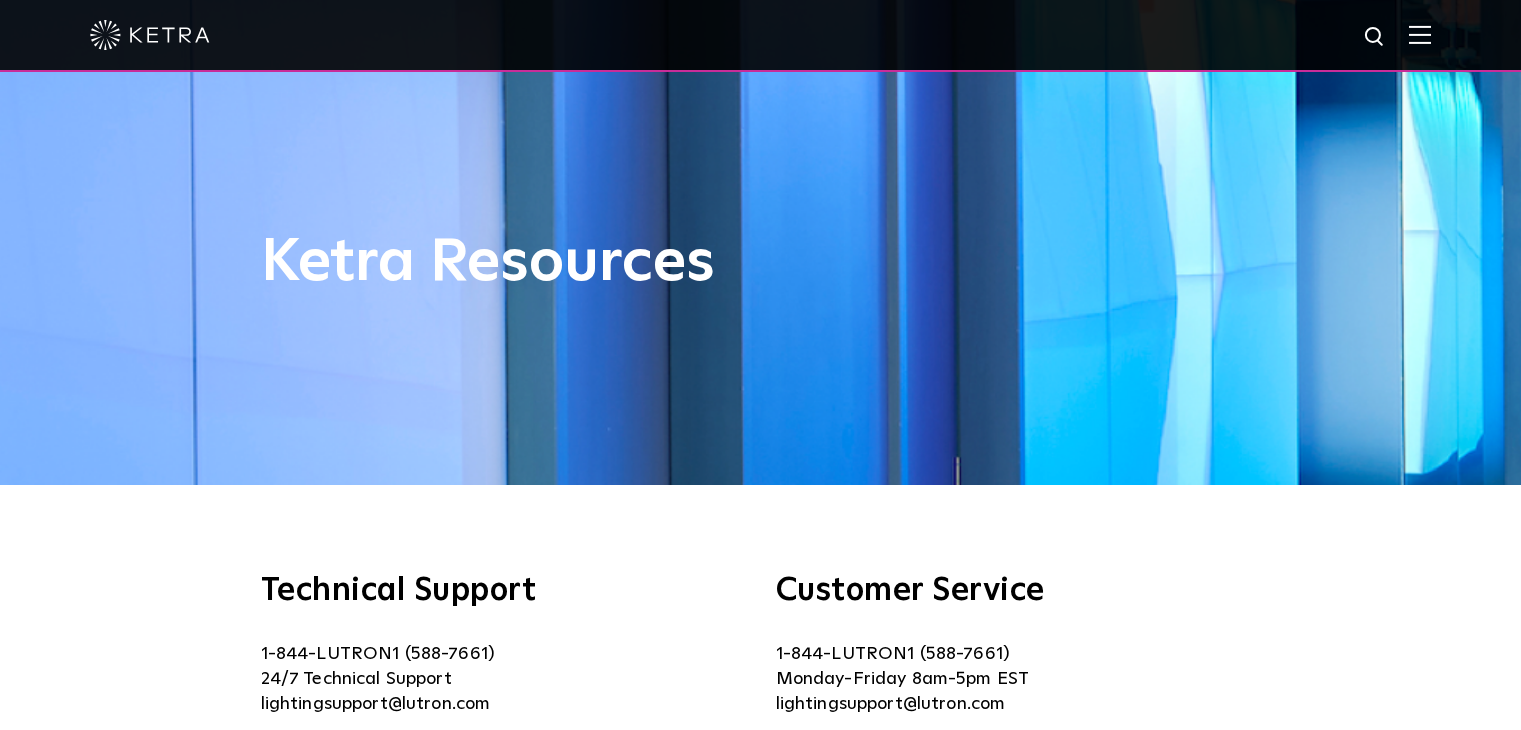 scroll, scrollTop: 0, scrollLeft: 0, axis: both 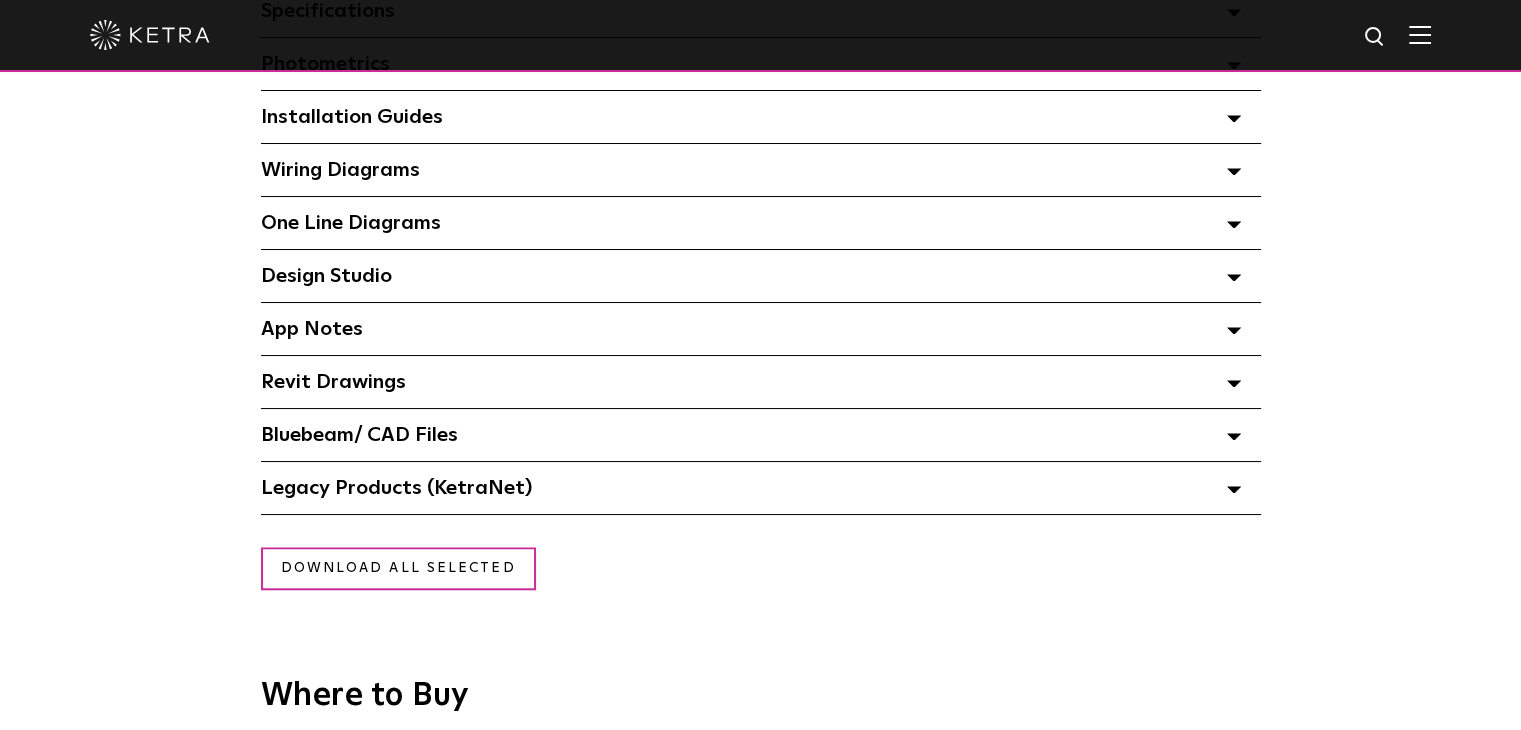 click on "Design Studio  Select checkboxes to use the bulk download option below" at bounding box center (326, 276) 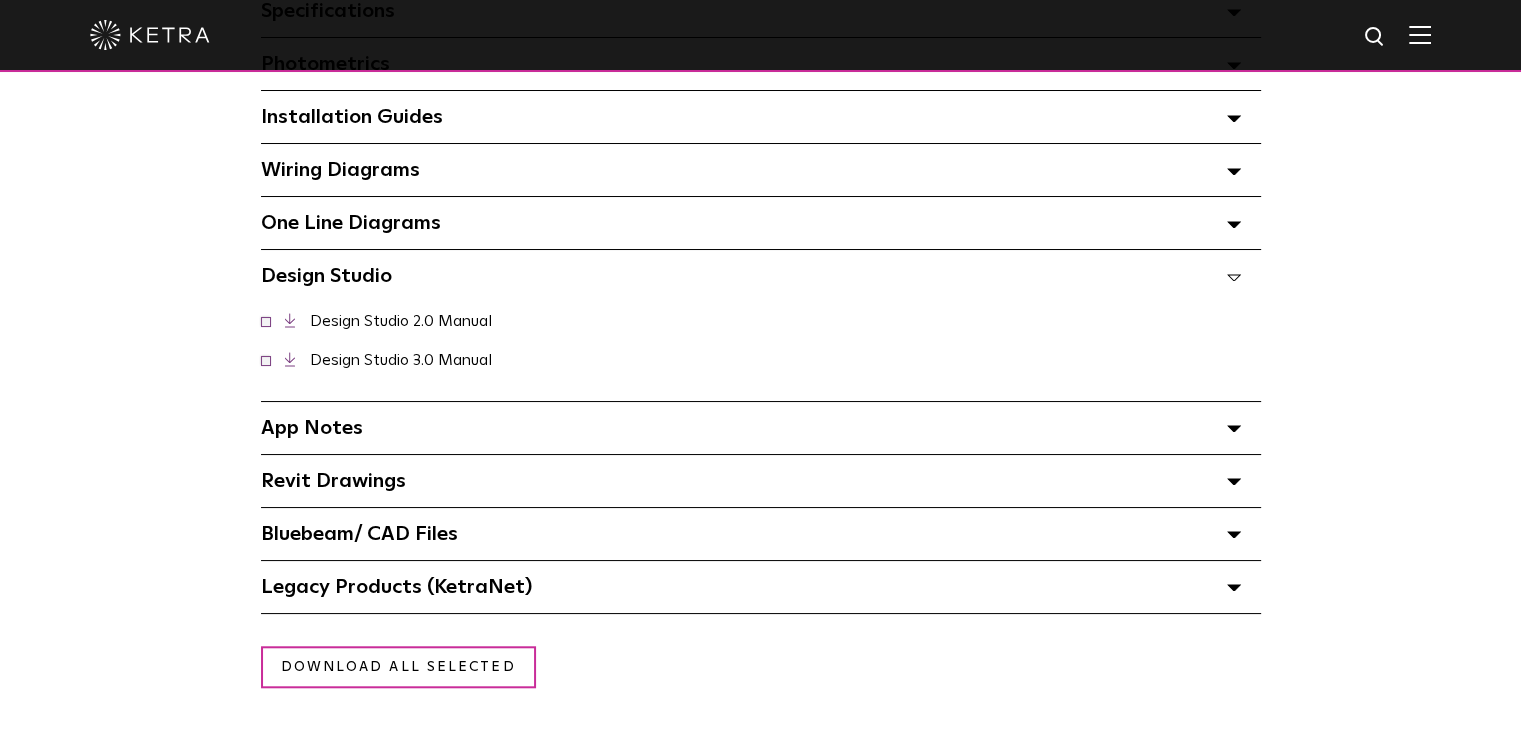 click on "App Notes  Select checkboxes to use the bulk download option below" at bounding box center (312, 428) 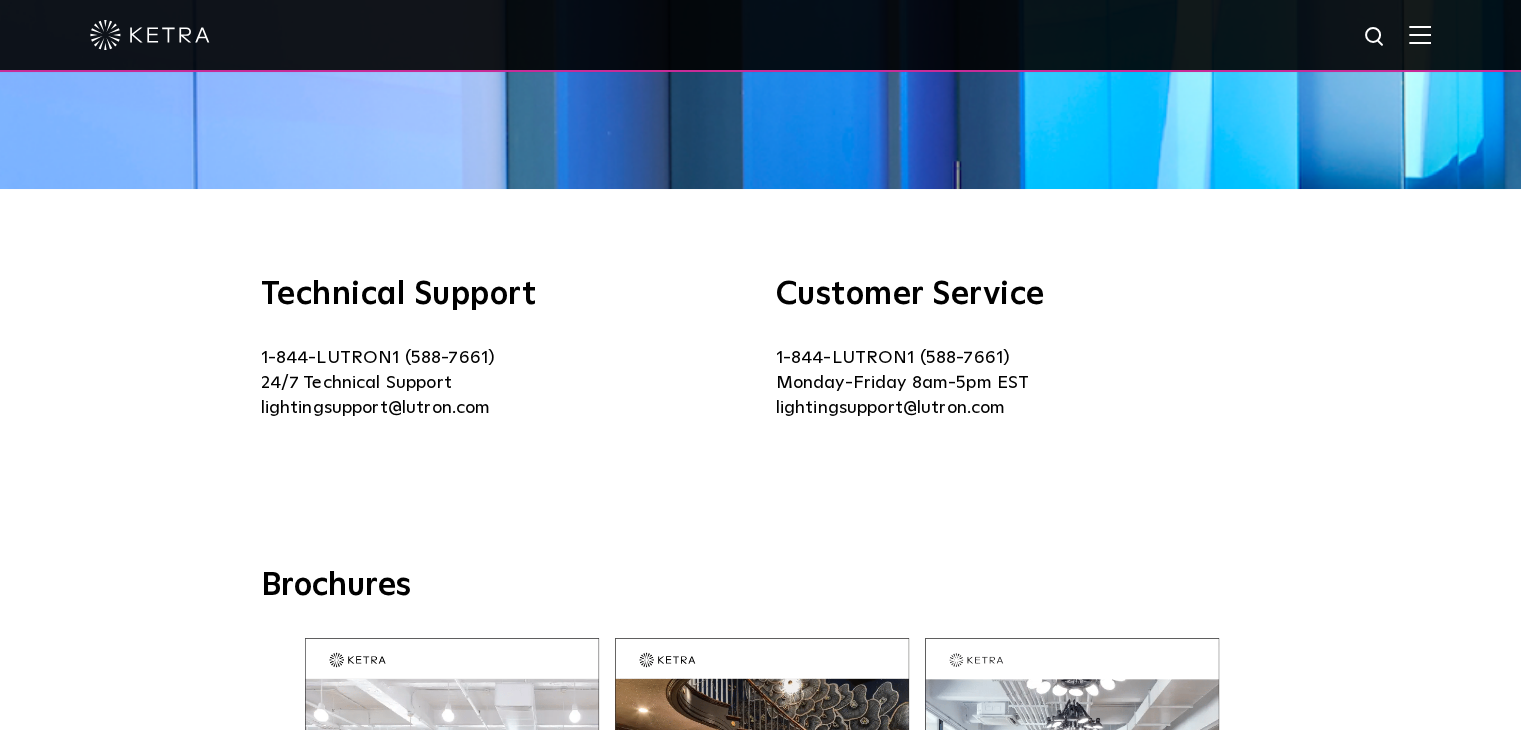 scroll, scrollTop: 0, scrollLeft: 0, axis: both 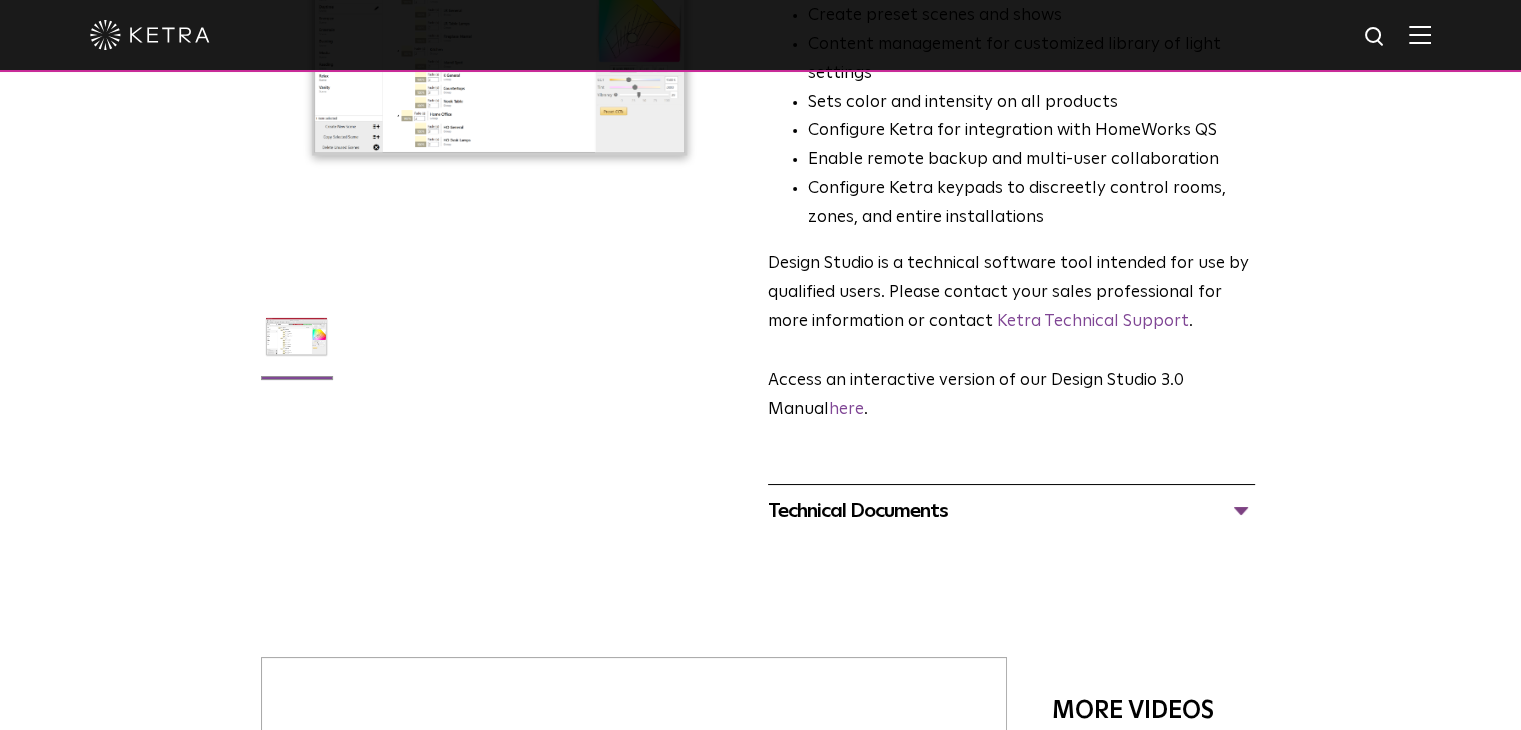 click on "Technical Documents" at bounding box center [1011, 511] 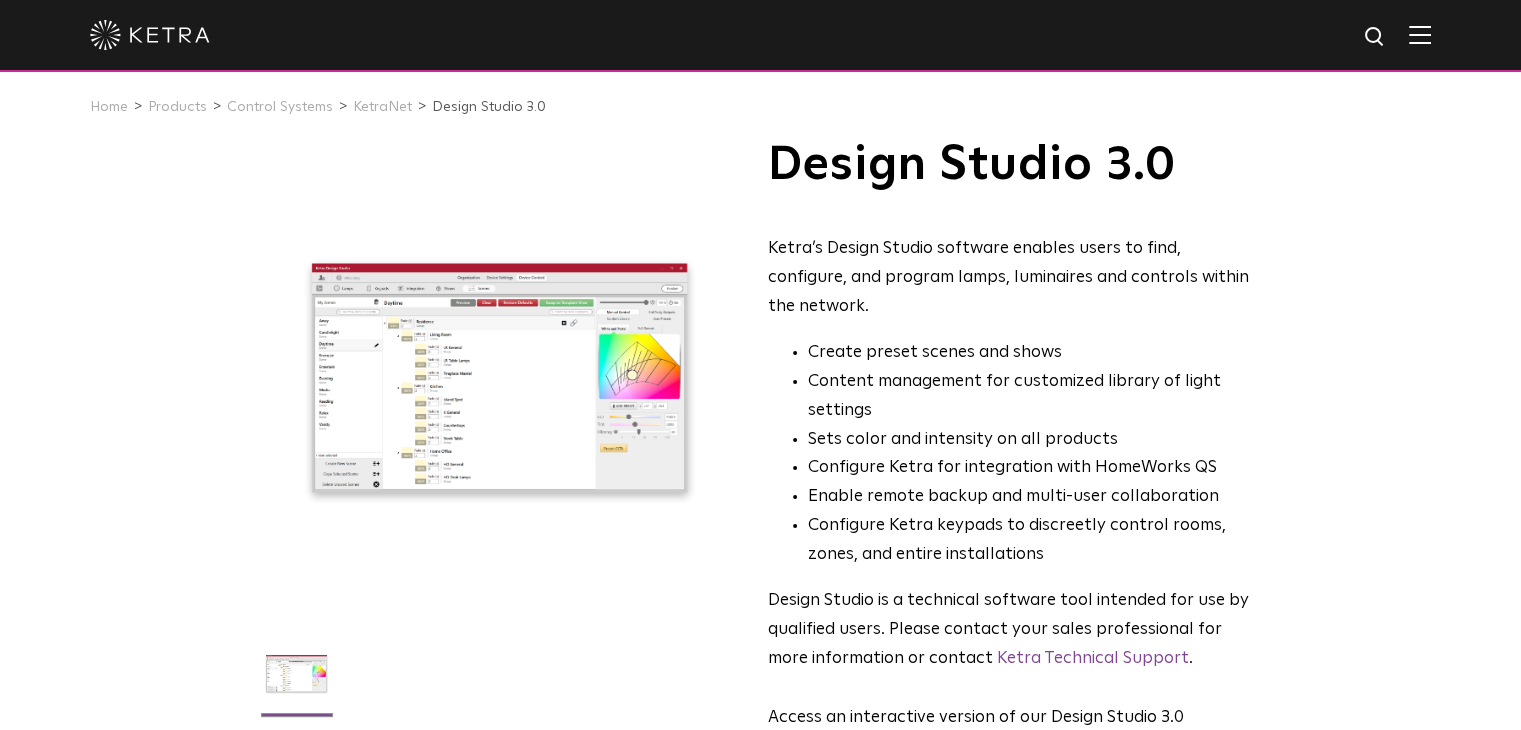 scroll, scrollTop: 0, scrollLeft: 0, axis: both 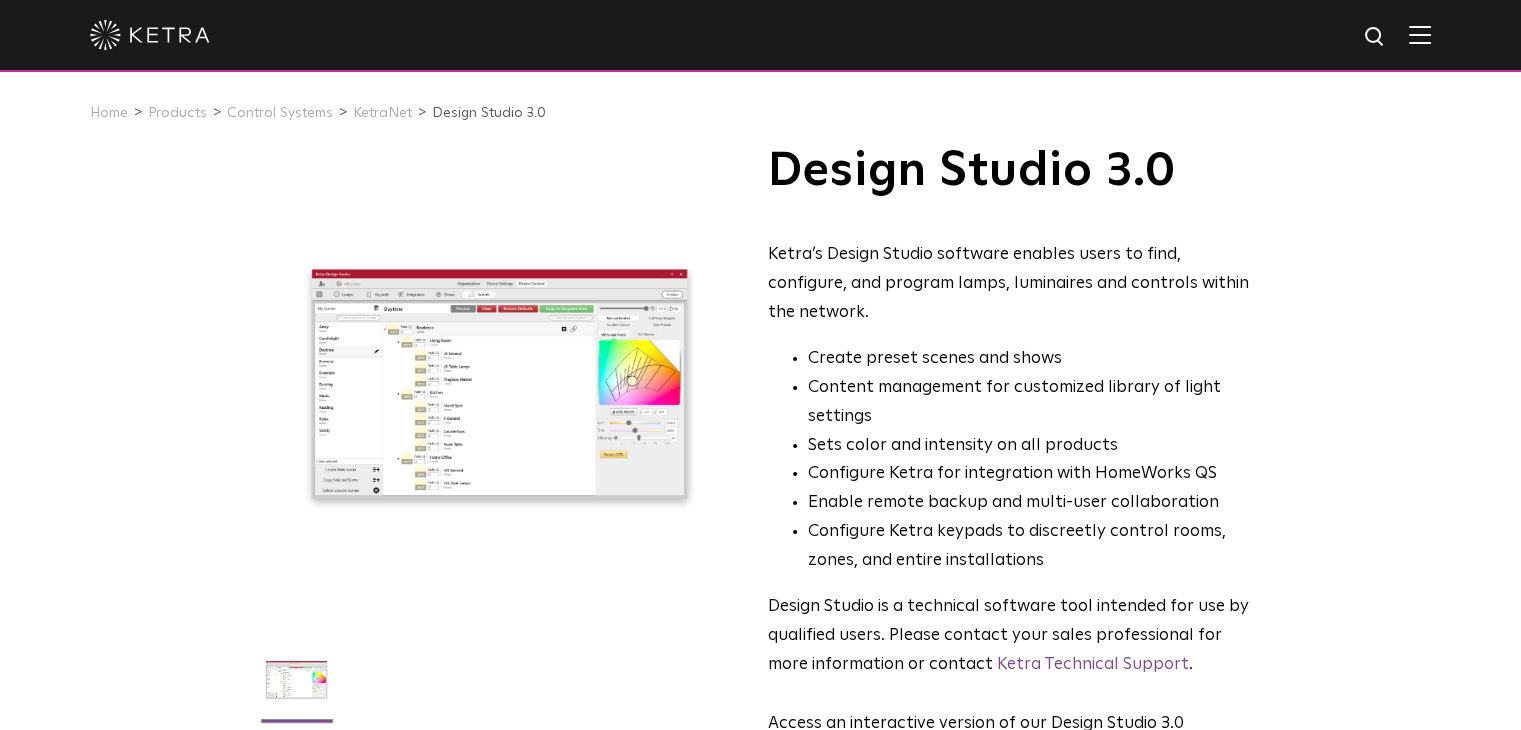 click at bounding box center (499, 384) 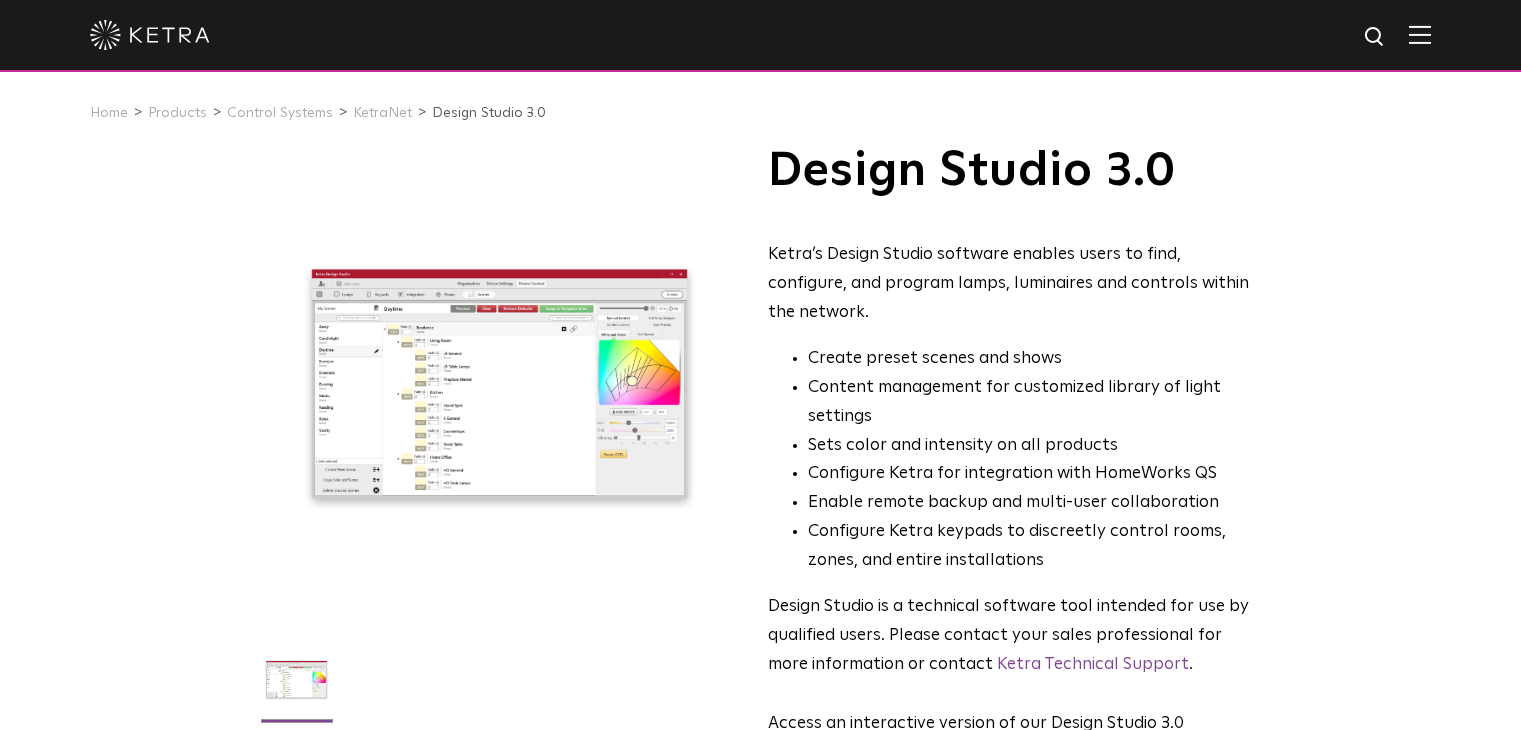 scroll, scrollTop: 0, scrollLeft: 0, axis: both 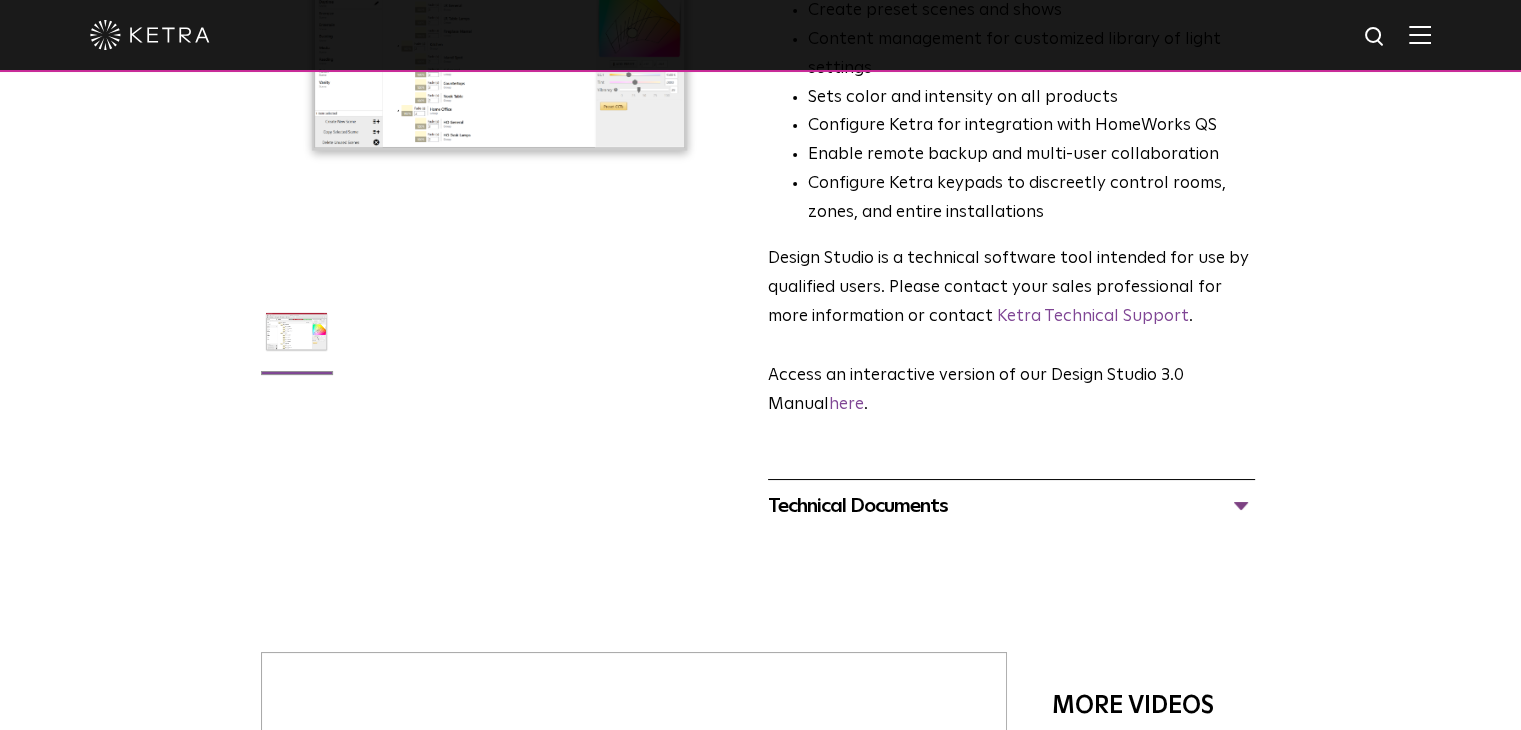 click on "Technical Documents" at bounding box center [1011, 506] 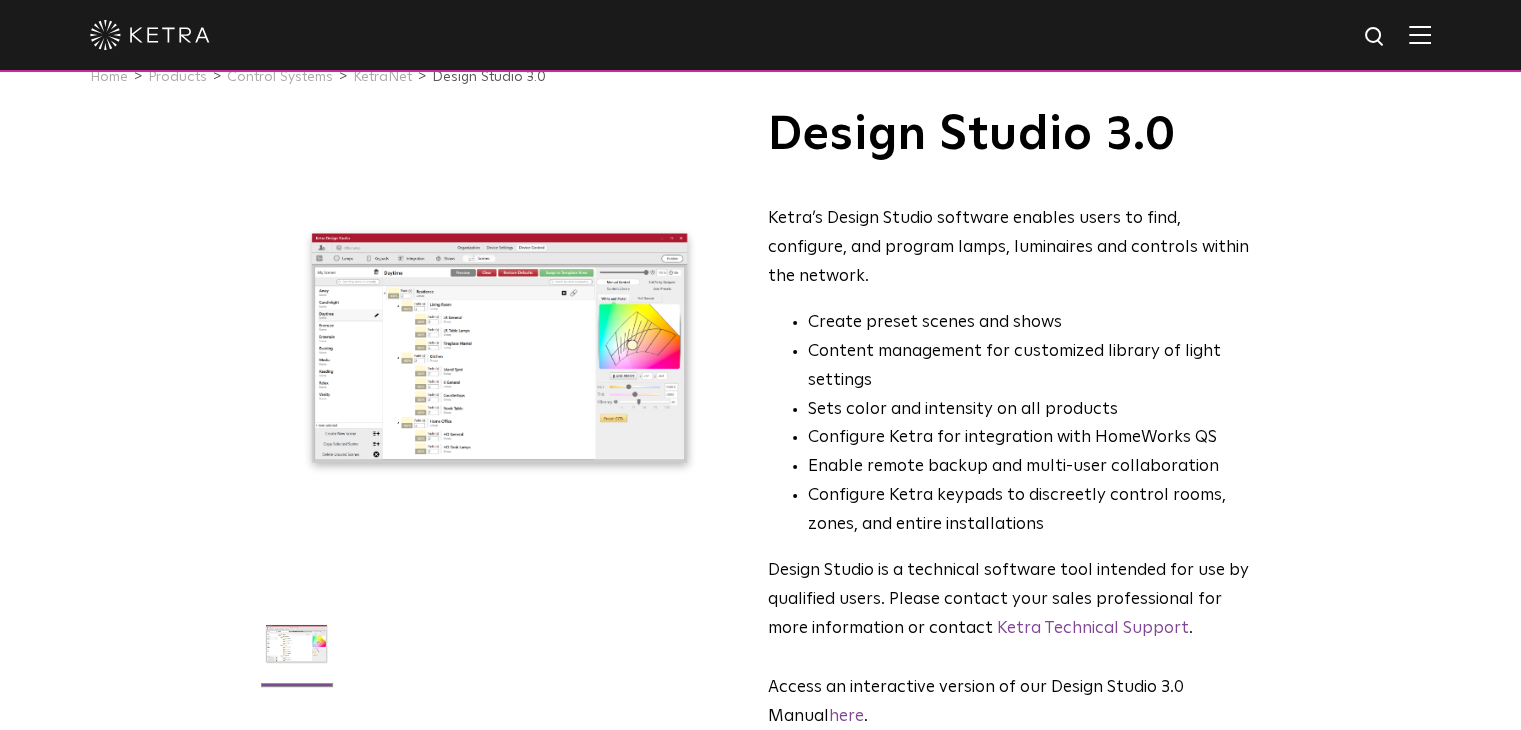 scroll, scrollTop: 0, scrollLeft: 0, axis: both 